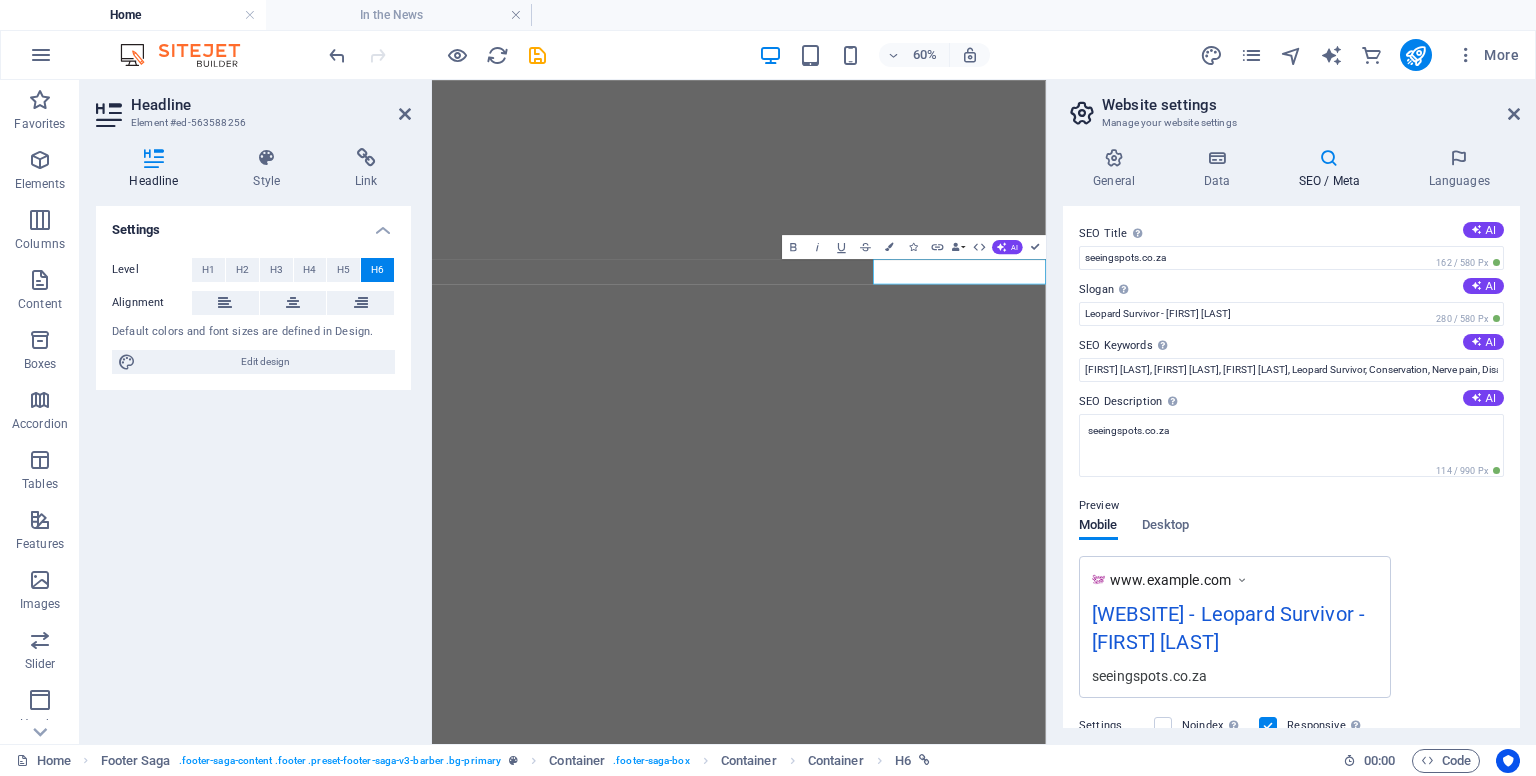 scroll, scrollTop: 0, scrollLeft: 0, axis: both 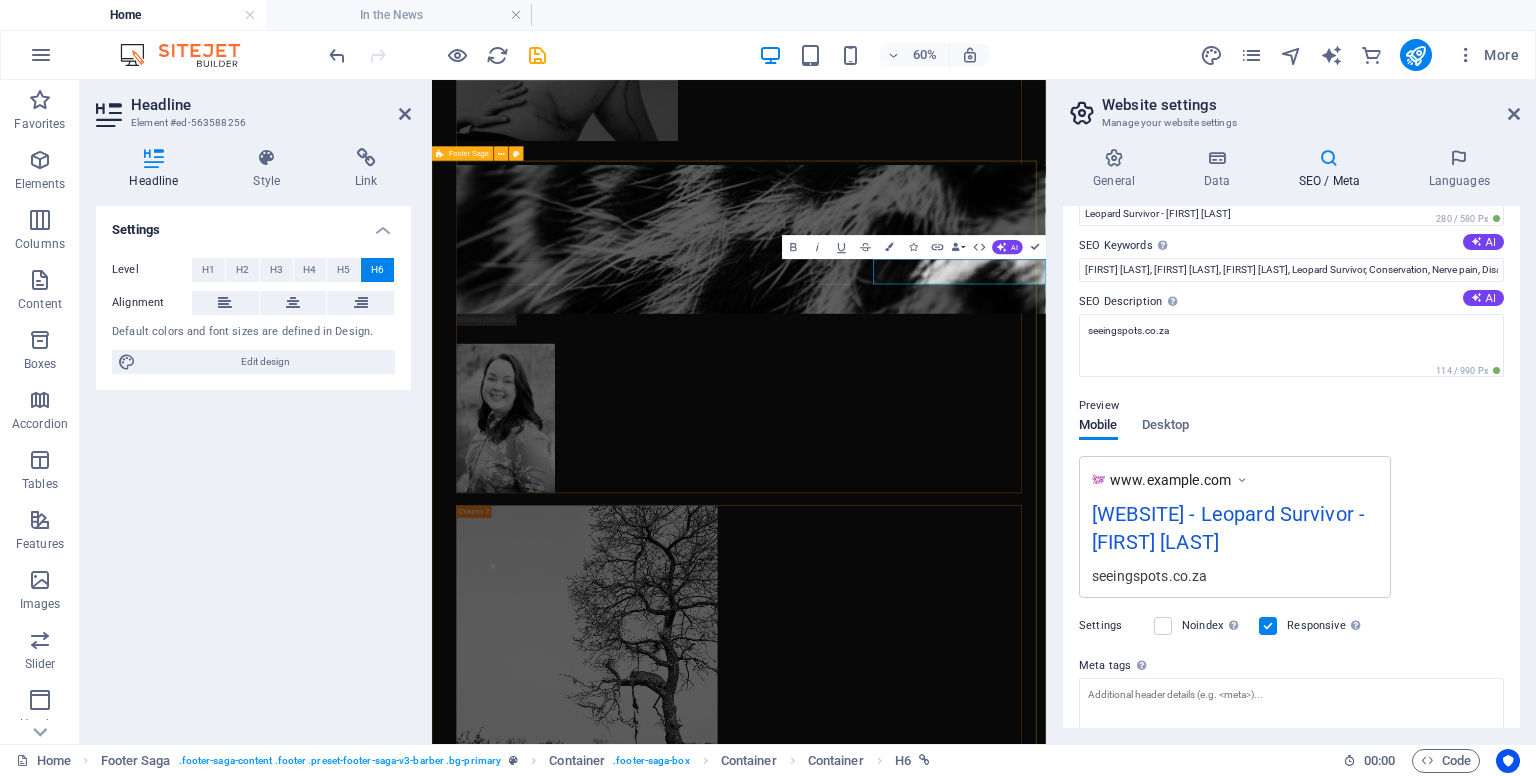 click on "Keep in touch with me.. Details Legal Notice Privacy Contact [EMAIL]" at bounding box center (943, 3647) 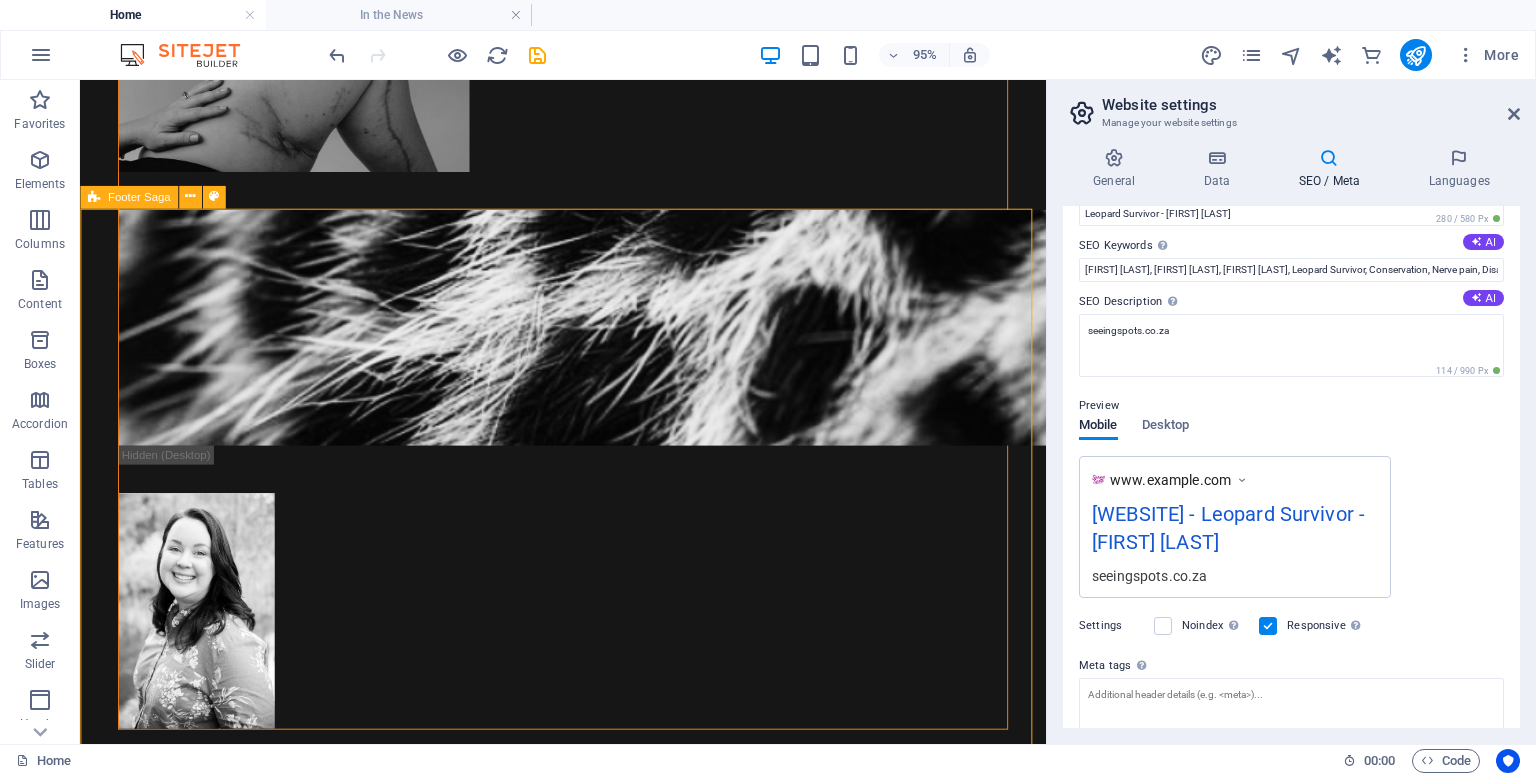scroll, scrollTop: 7081, scrollLeft: 0, axis: vertical 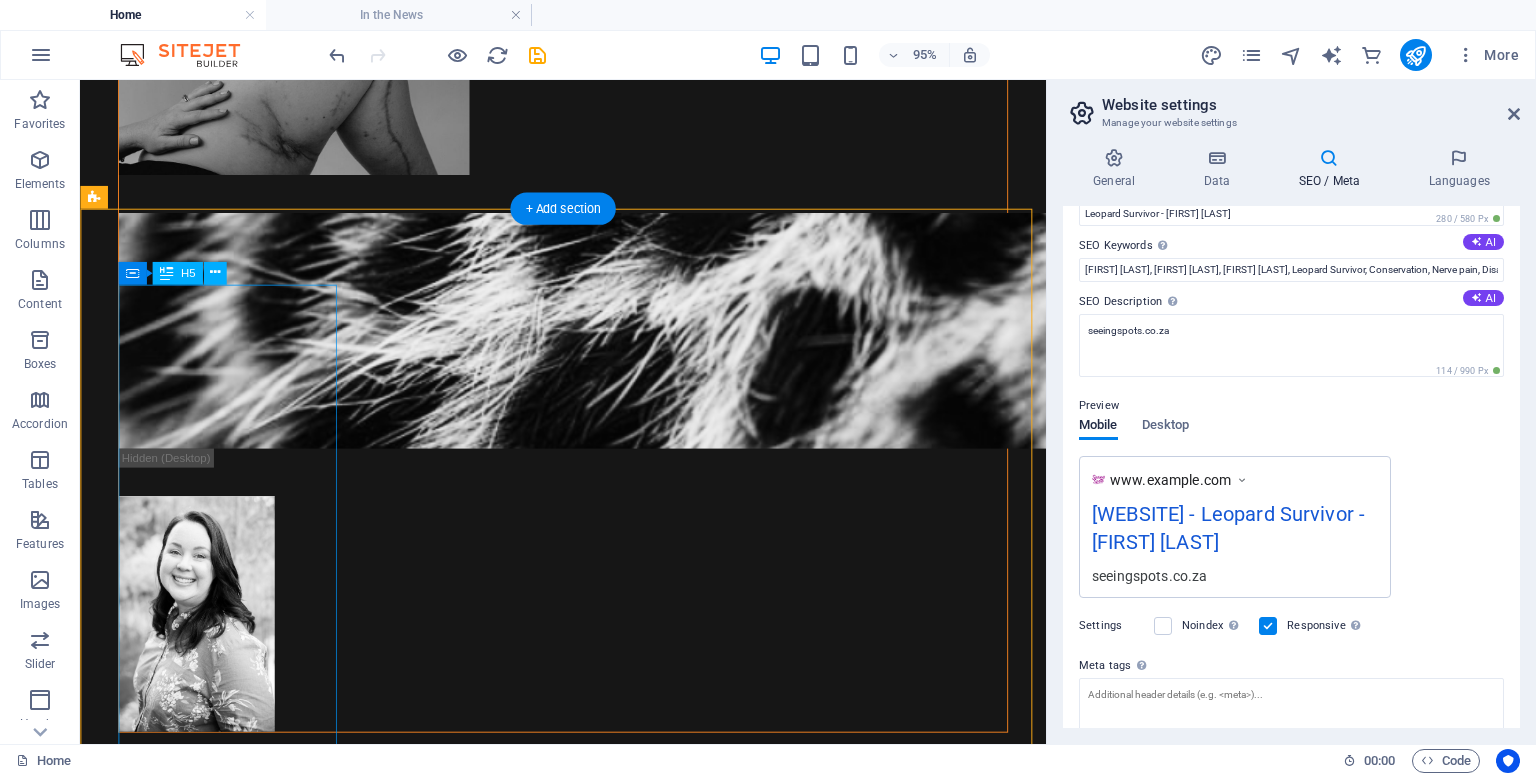 click on "Keep in touch with me.." at bounding box center (237, 3440) 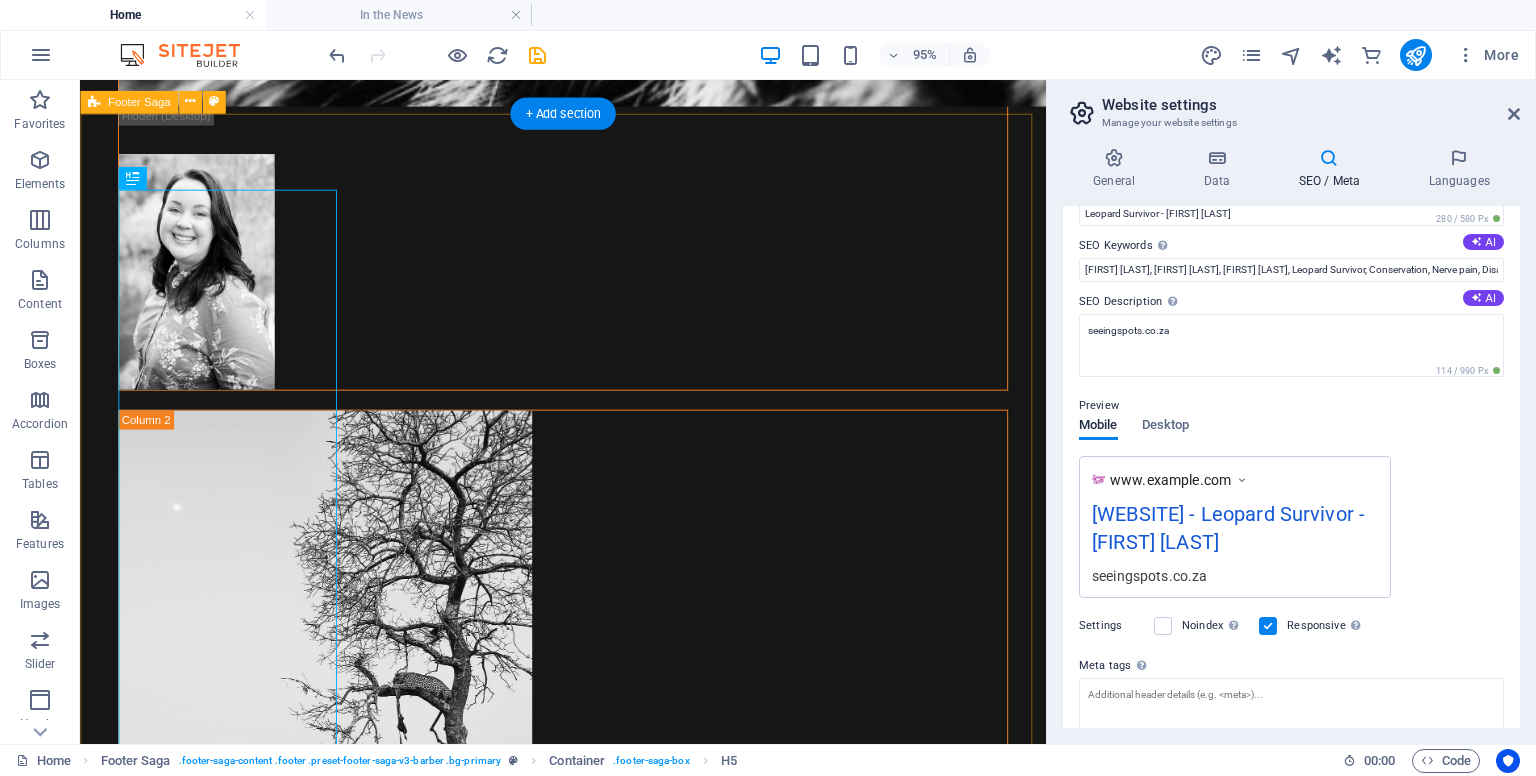 scroll, scrollTop: 7556, scrollLeft: 0, axis: vertical 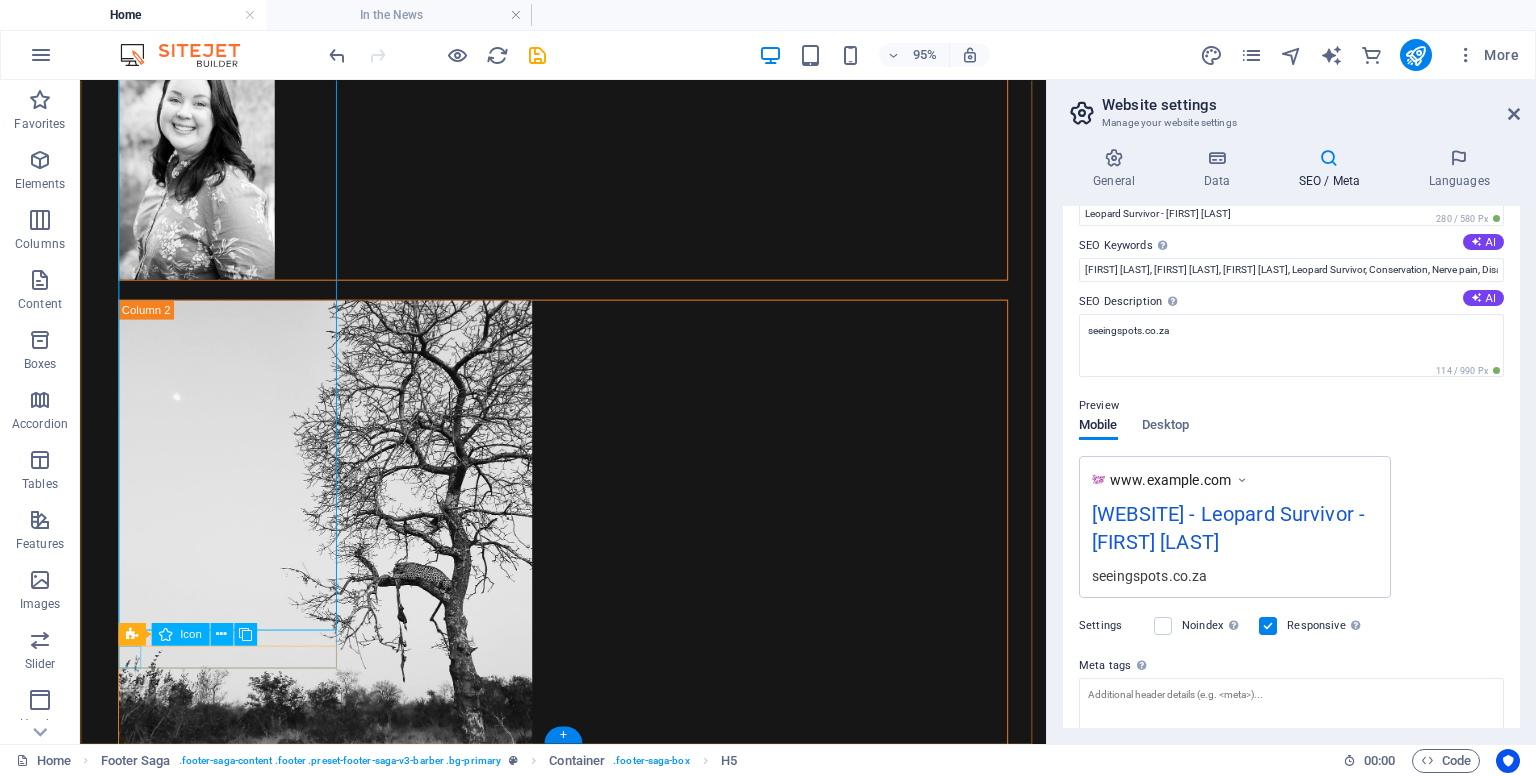 click at bounding box center [237, 3413] 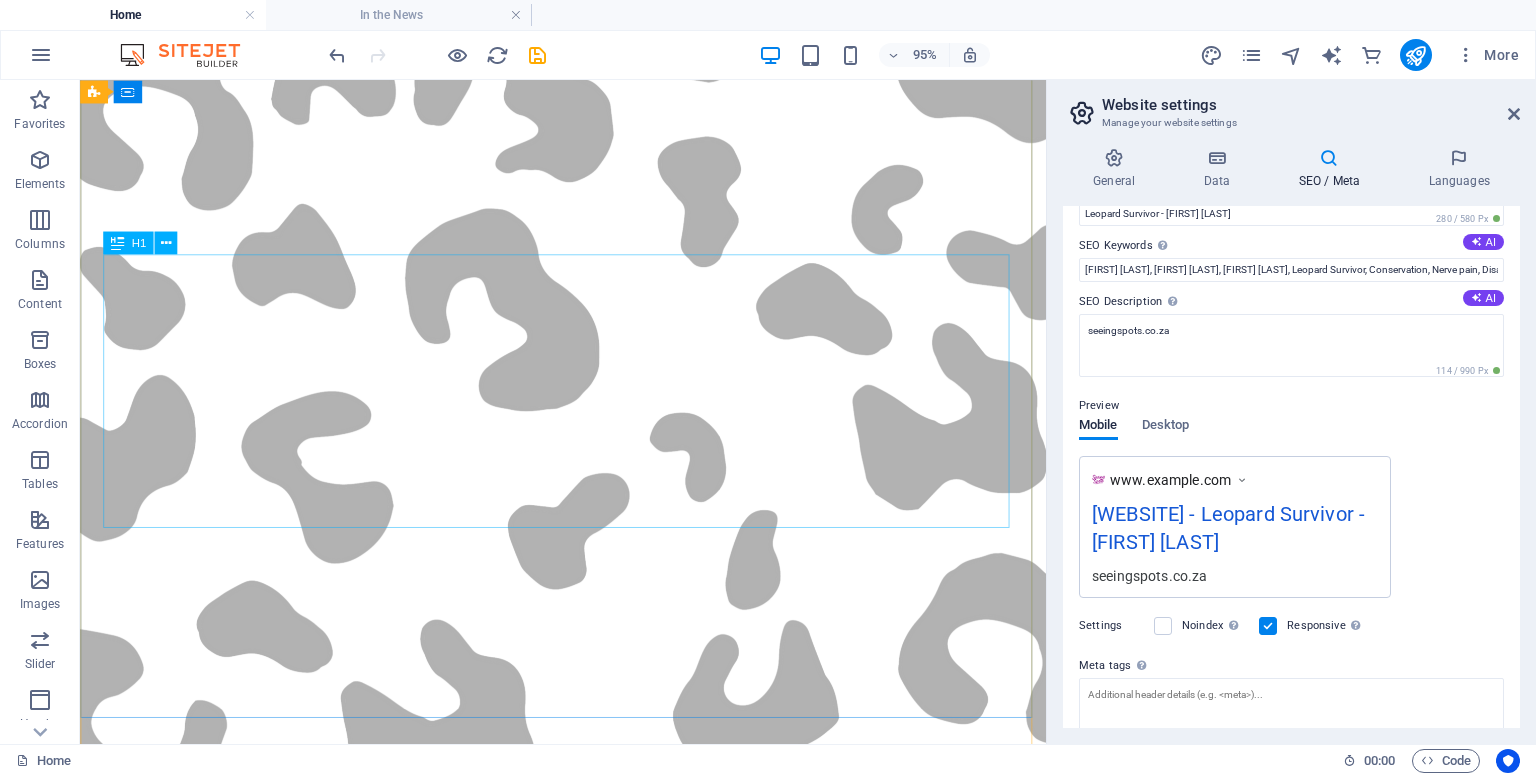 scroll, scrollTop: 0, scrollLeft: 0, axis: both 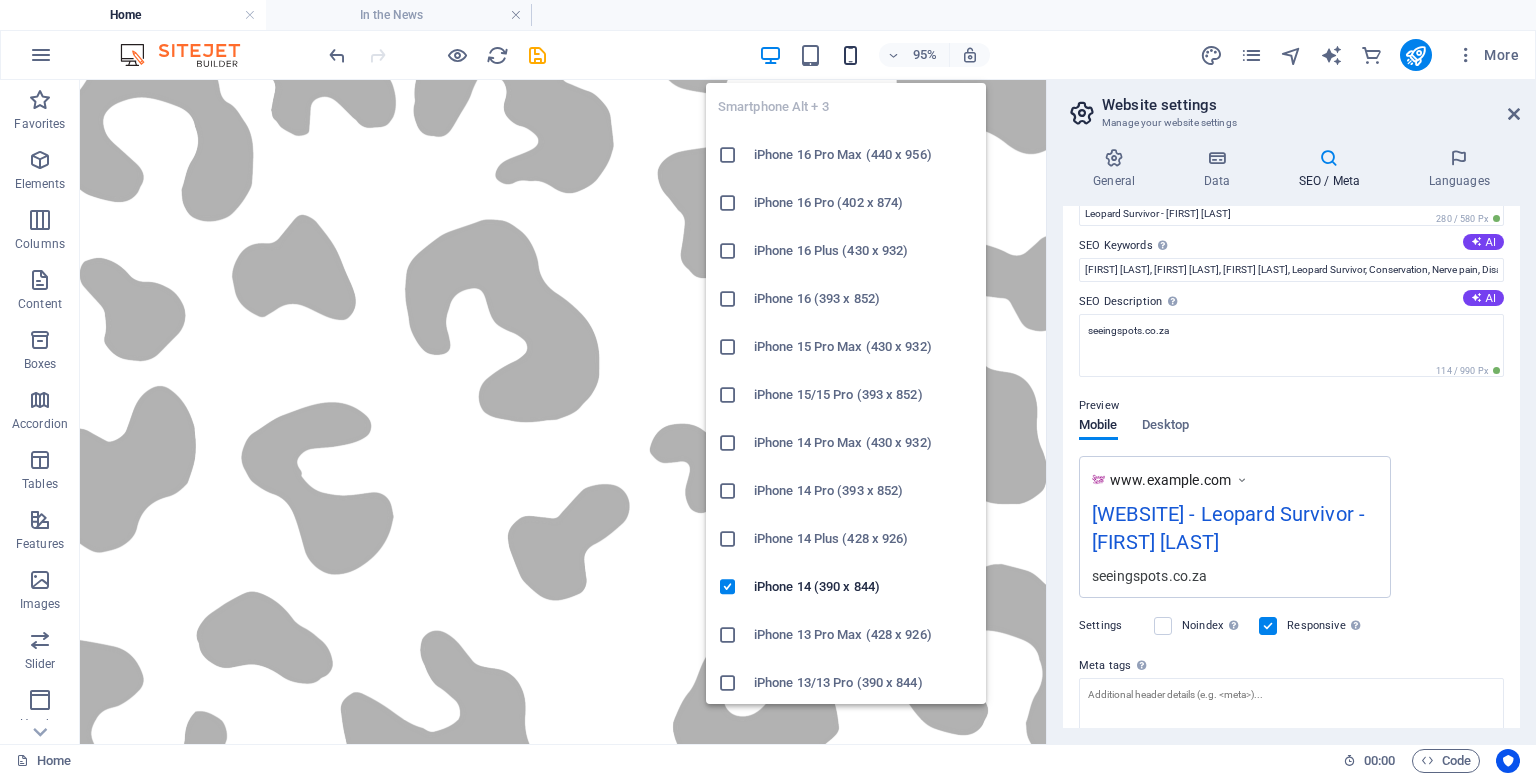 click at bounding box center [850, 55] 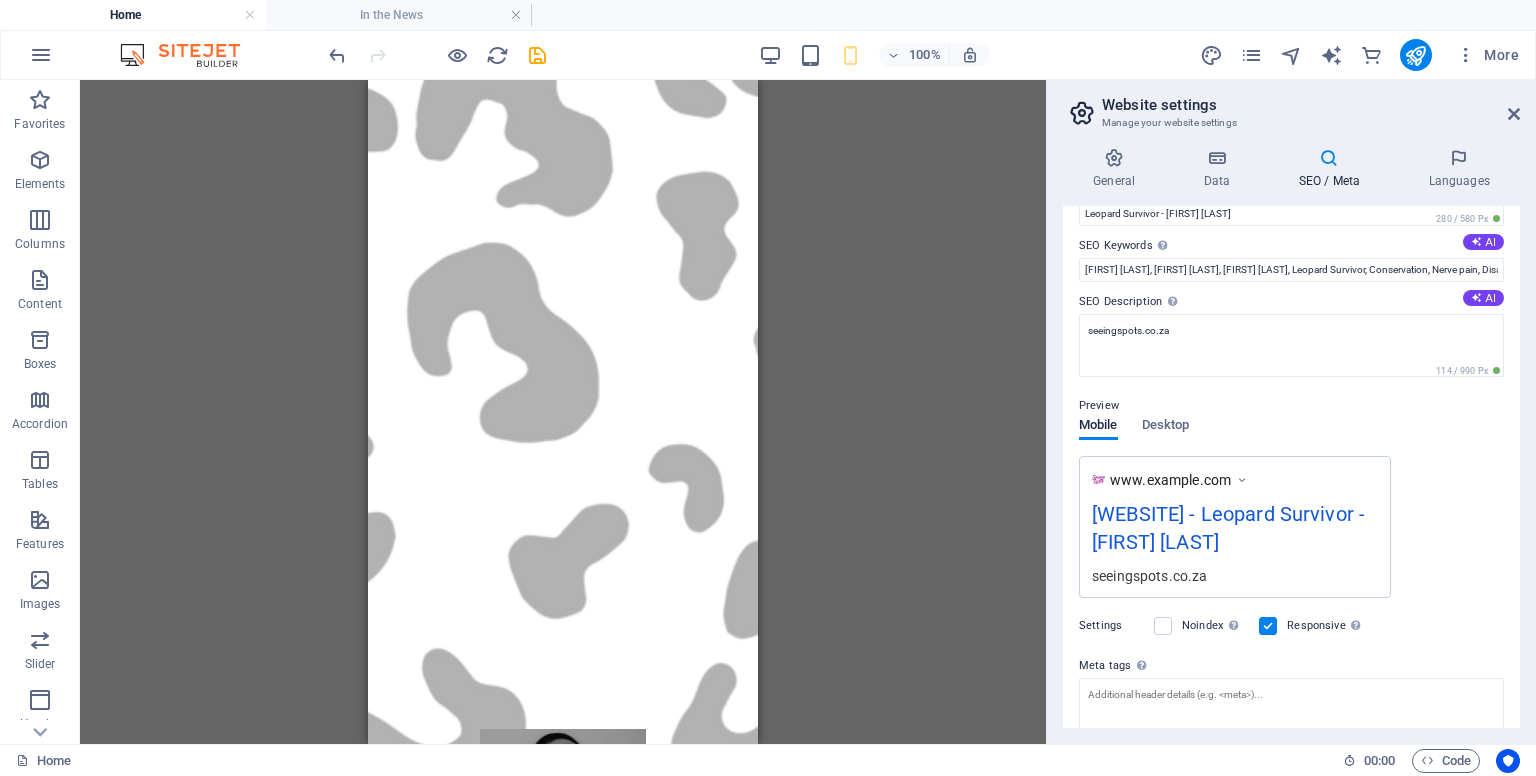 click on "H1   Banner   Banner   Container   Banner   Menu Bar   Menu   Logo   Spacer   Container   H2   Spacer   Text   Spacer   Container   Image   Container   Image   Image   Spacer   H5   Container   Container   H2   Spacer   Text   Spacer   Container   20-60-20   Container   Image   Spacer   Container   Image   Container   20-60-20   Container   Spacer   Button   Container   H2   Container   Text   Container   Container   Image   Container   Spacer   Image   Spacer   Separator   Spacer   Container   H2   Container   Spacer   Spacer   Container   Button   Container   Placeholder   Spacer   Container   Spacer   Container   Image   Text   Spacer   Container   Spacer   Spacer   Footer Saga   Container   H5   Container   Spacer   Social Media Icons   Container   H4   20-60-20   Container   Image   20-60-20   Container   Spacer   Container   Image   Container   20-60-20   Container   Container   Image   Button   H4   Container   Container   Container   Icon   Container   Container   Spacer   H6" at bounding box center [563, 412] 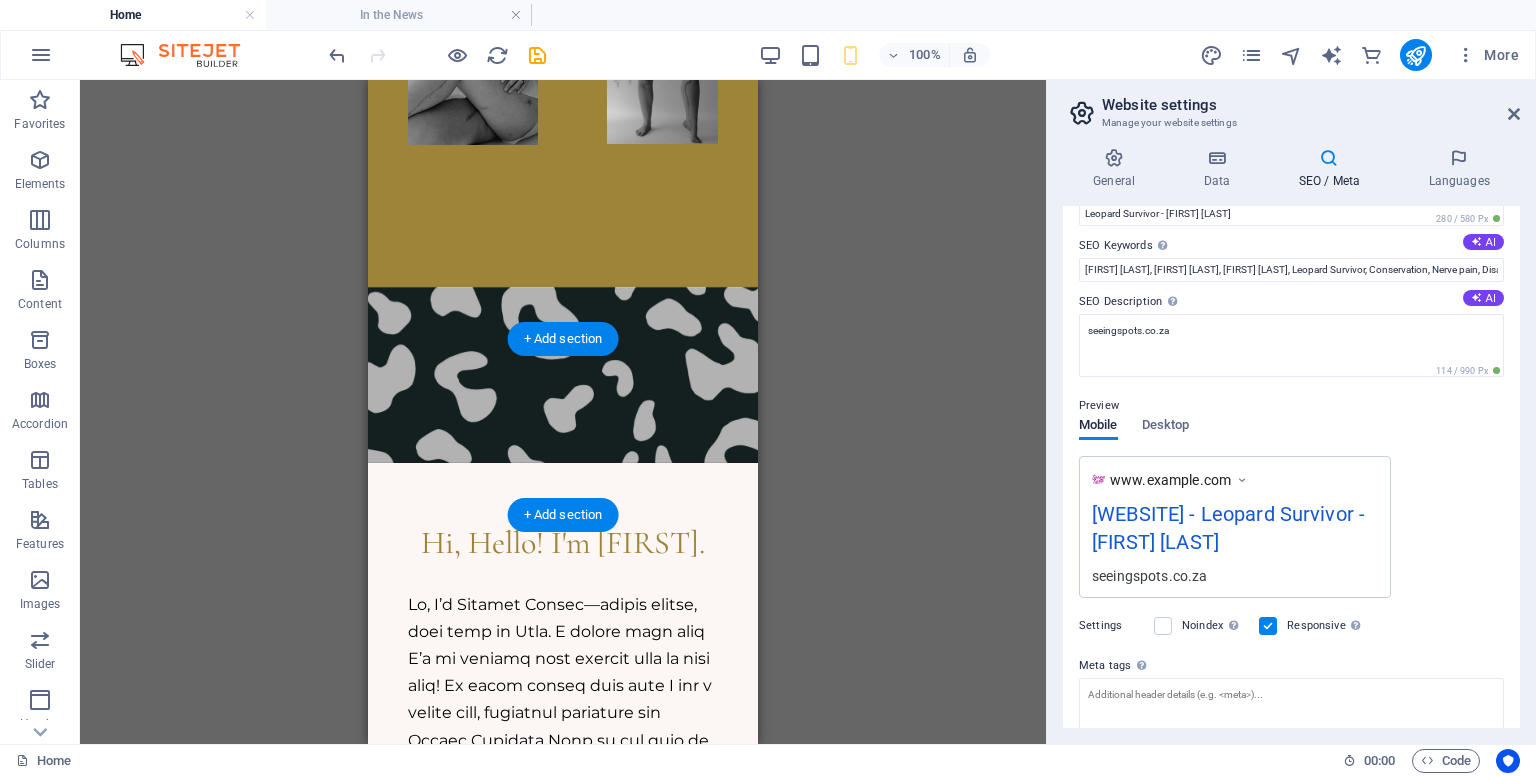scroll, scrollTop: 900, scrollLeft: 0, axis: vertical 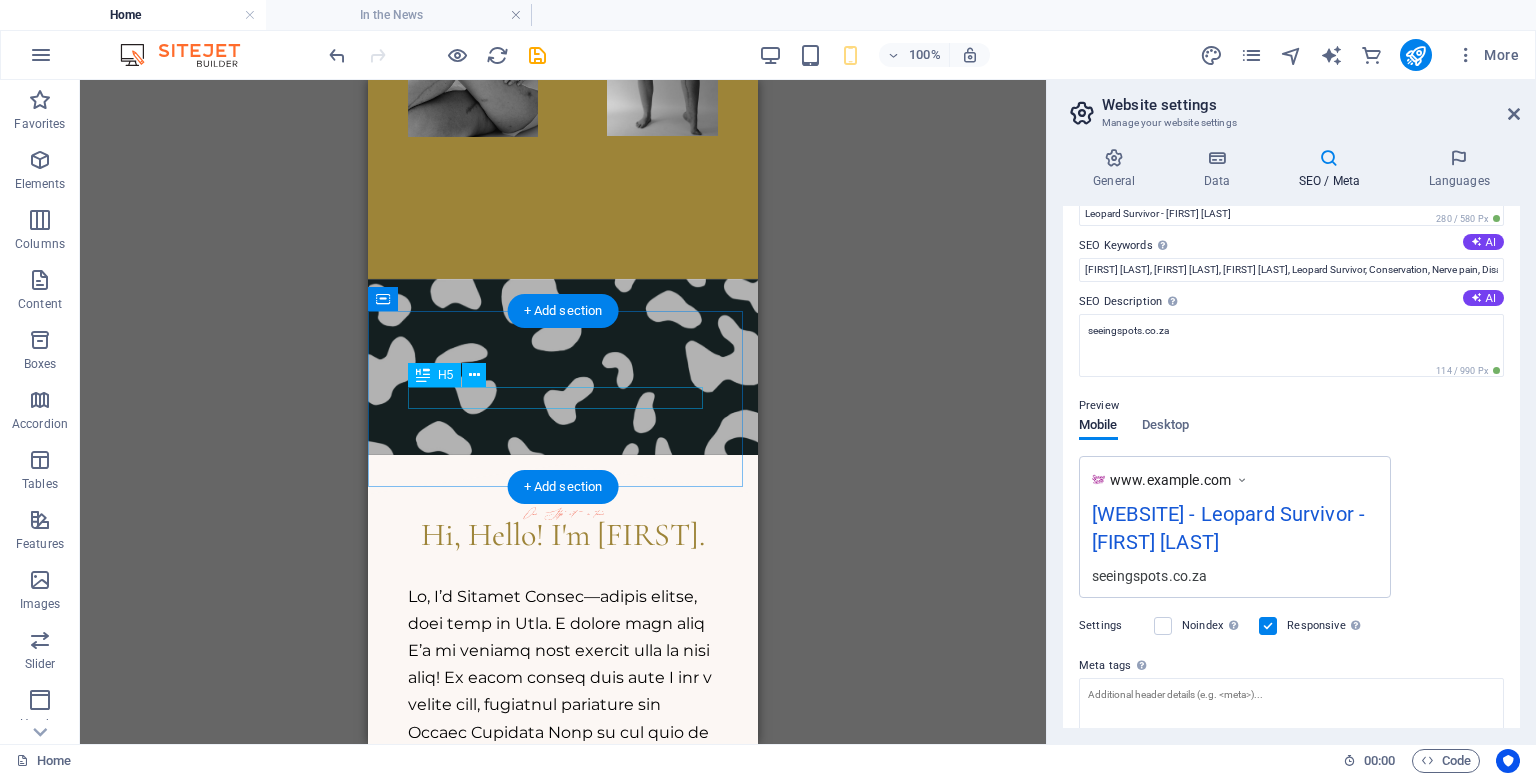 click on "One Step at a time" at bounding box center [563, 513] 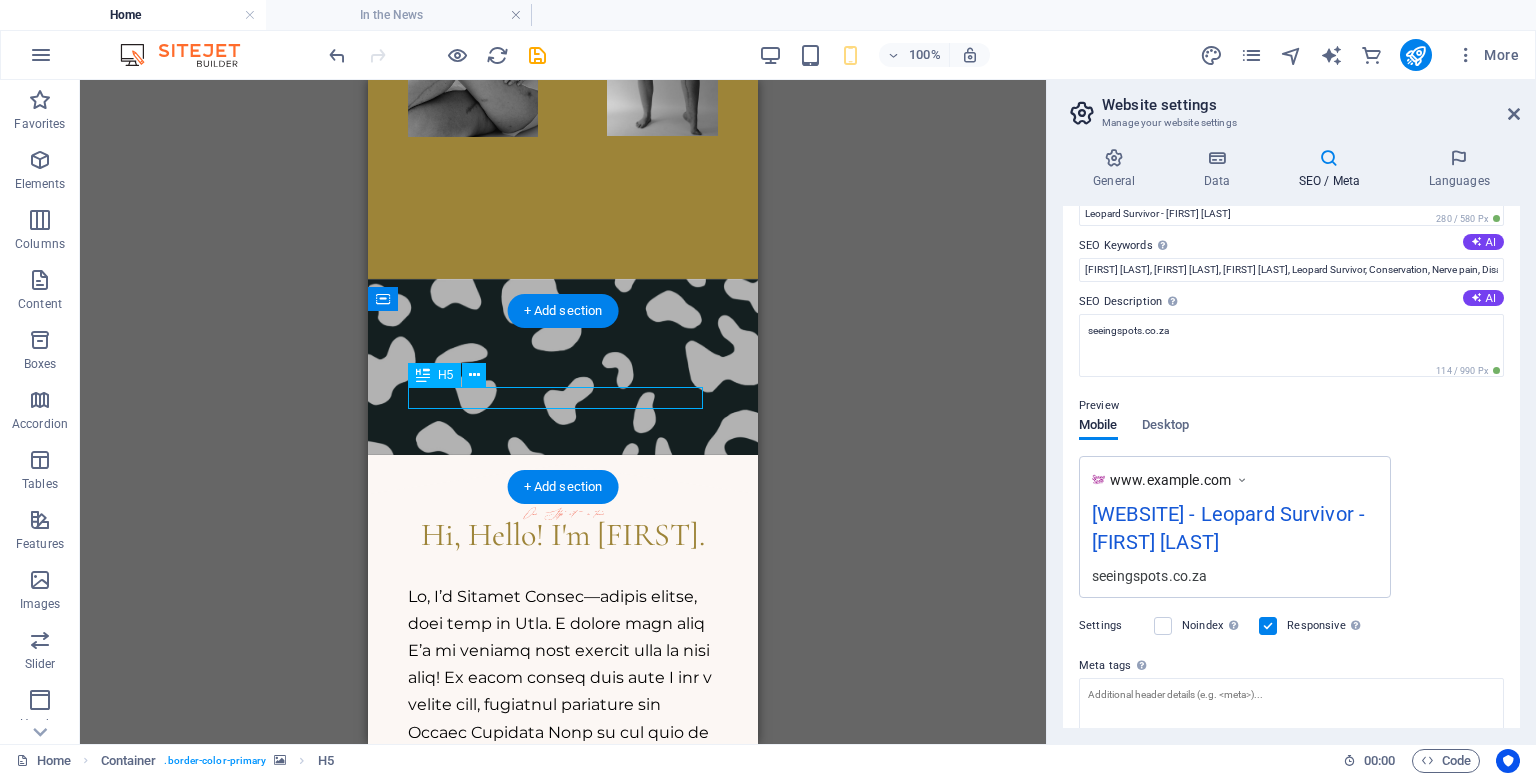 click on "One Step at a time" at bounding box center [563, 513] 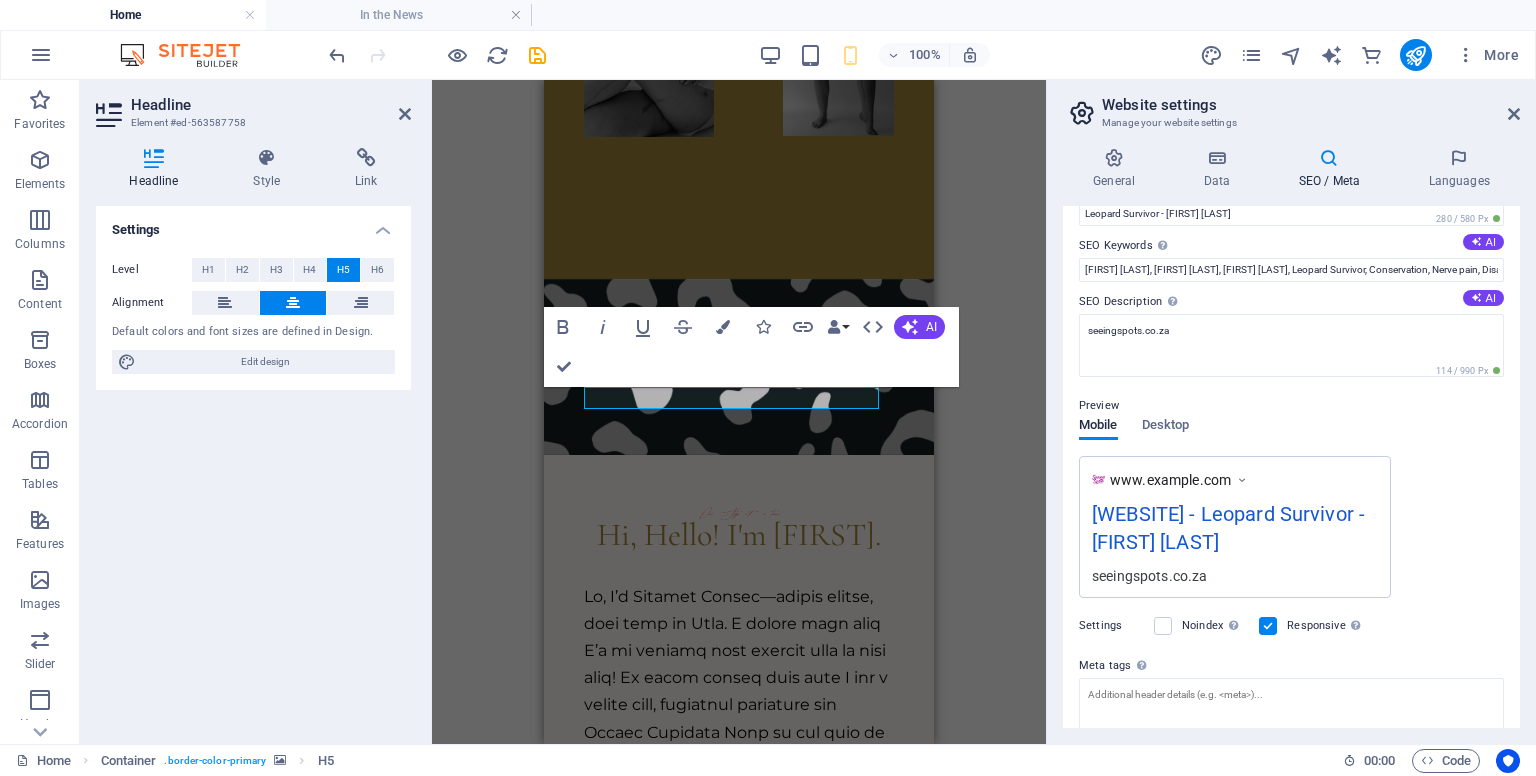 click at bounding box center (739, 367) 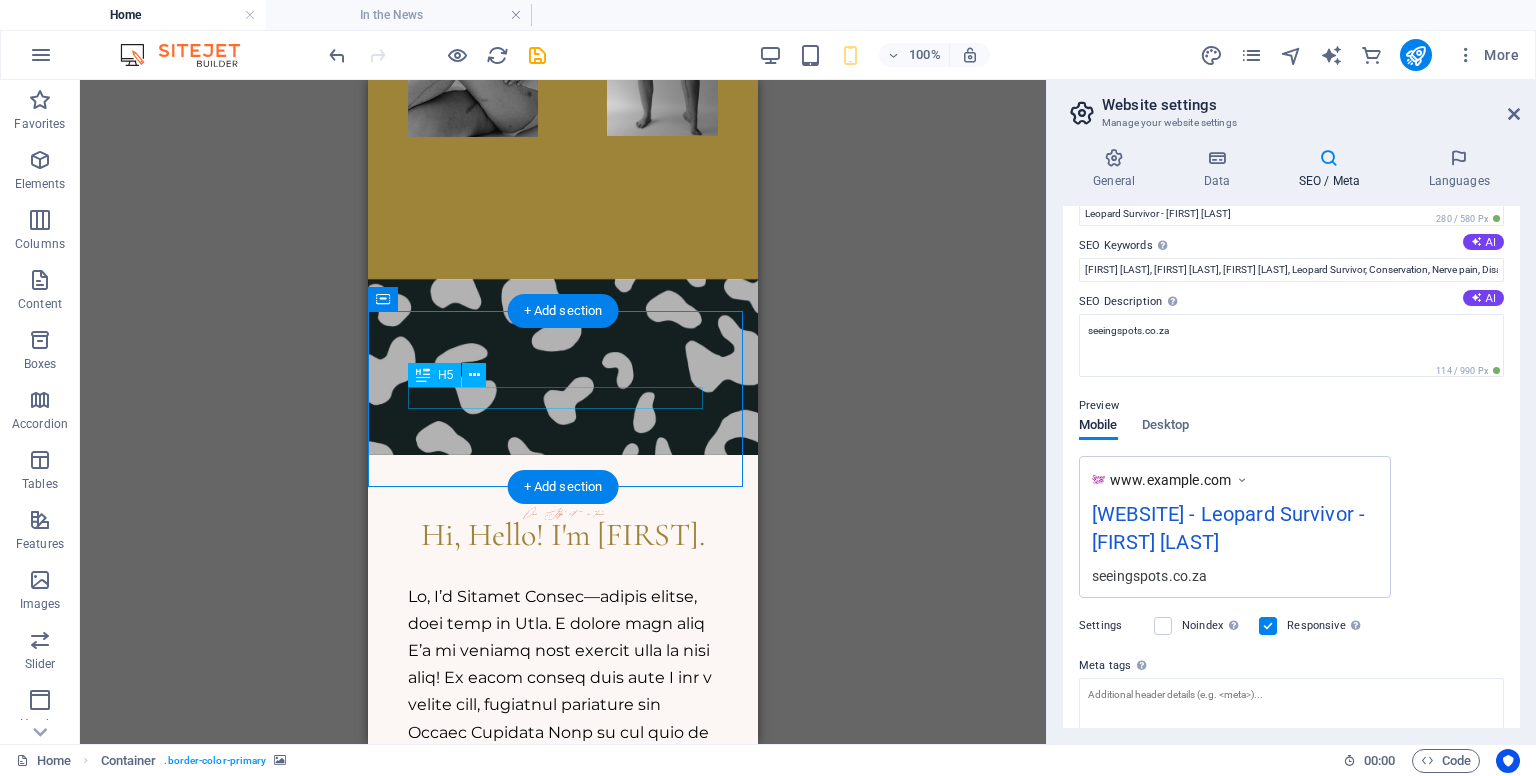 click on "One Step at a time" at bounding box center (563, 513) 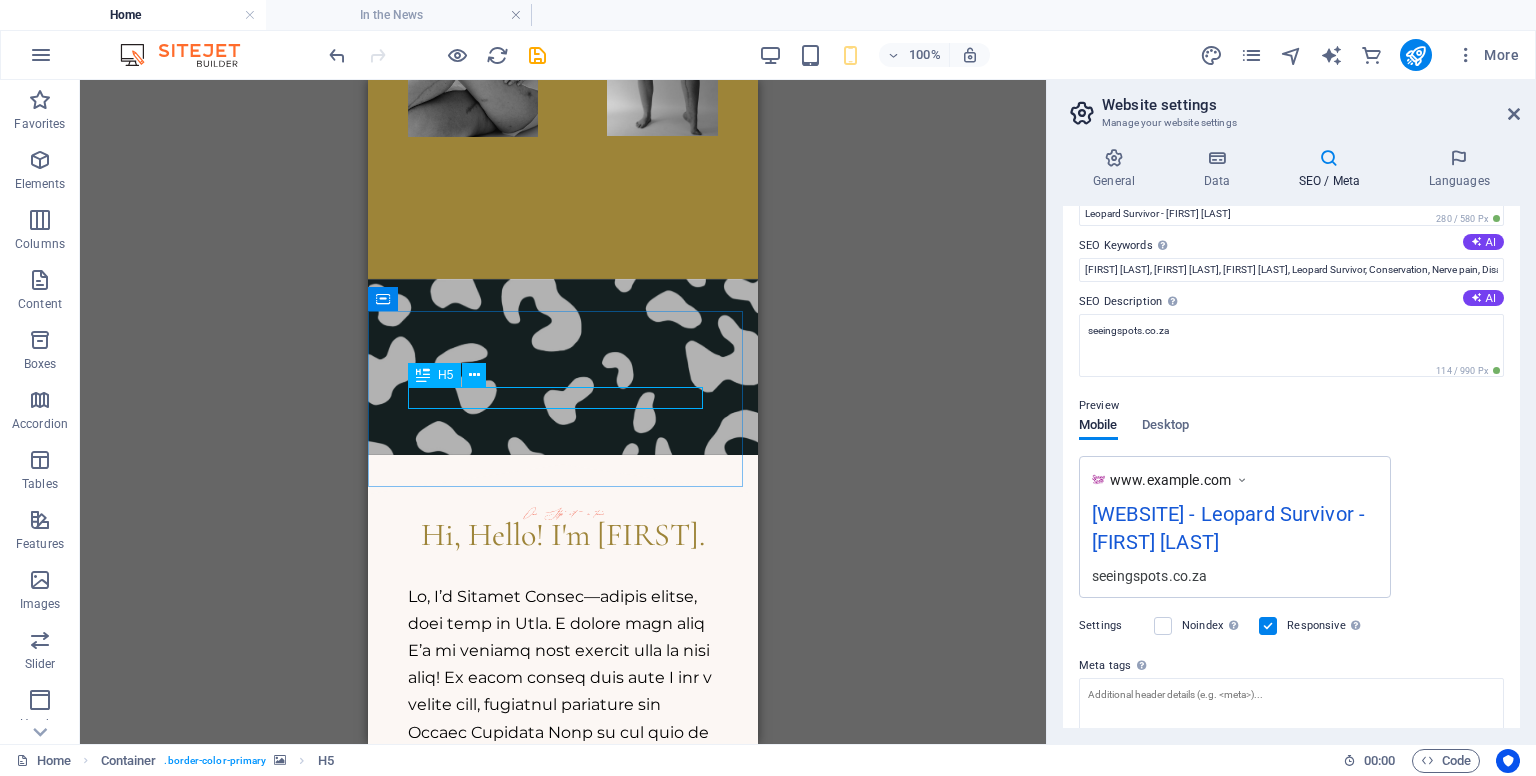 click on "H5" at bounding box center [445, 375] 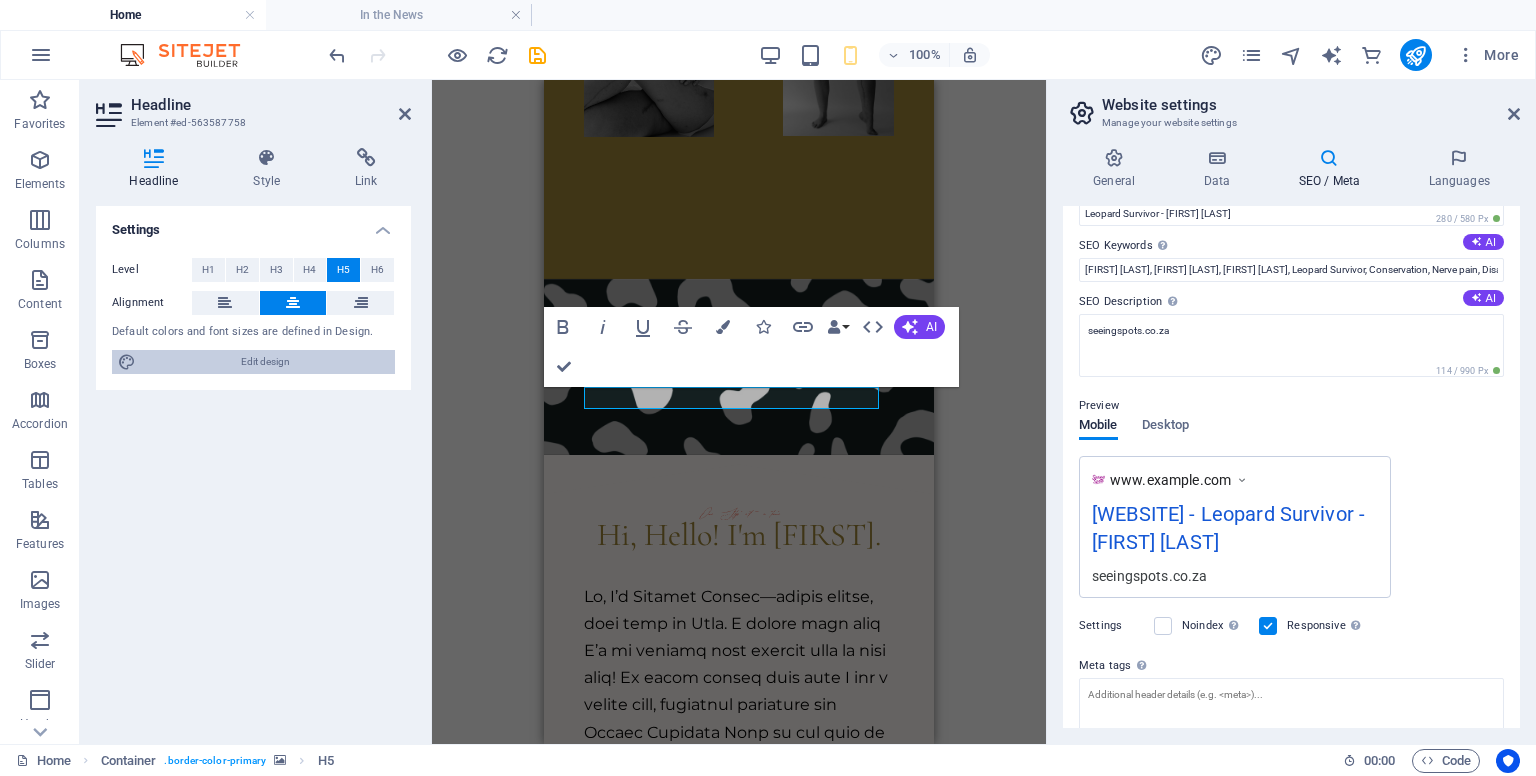 click on "Edit design" at bounding box center (265, 362) 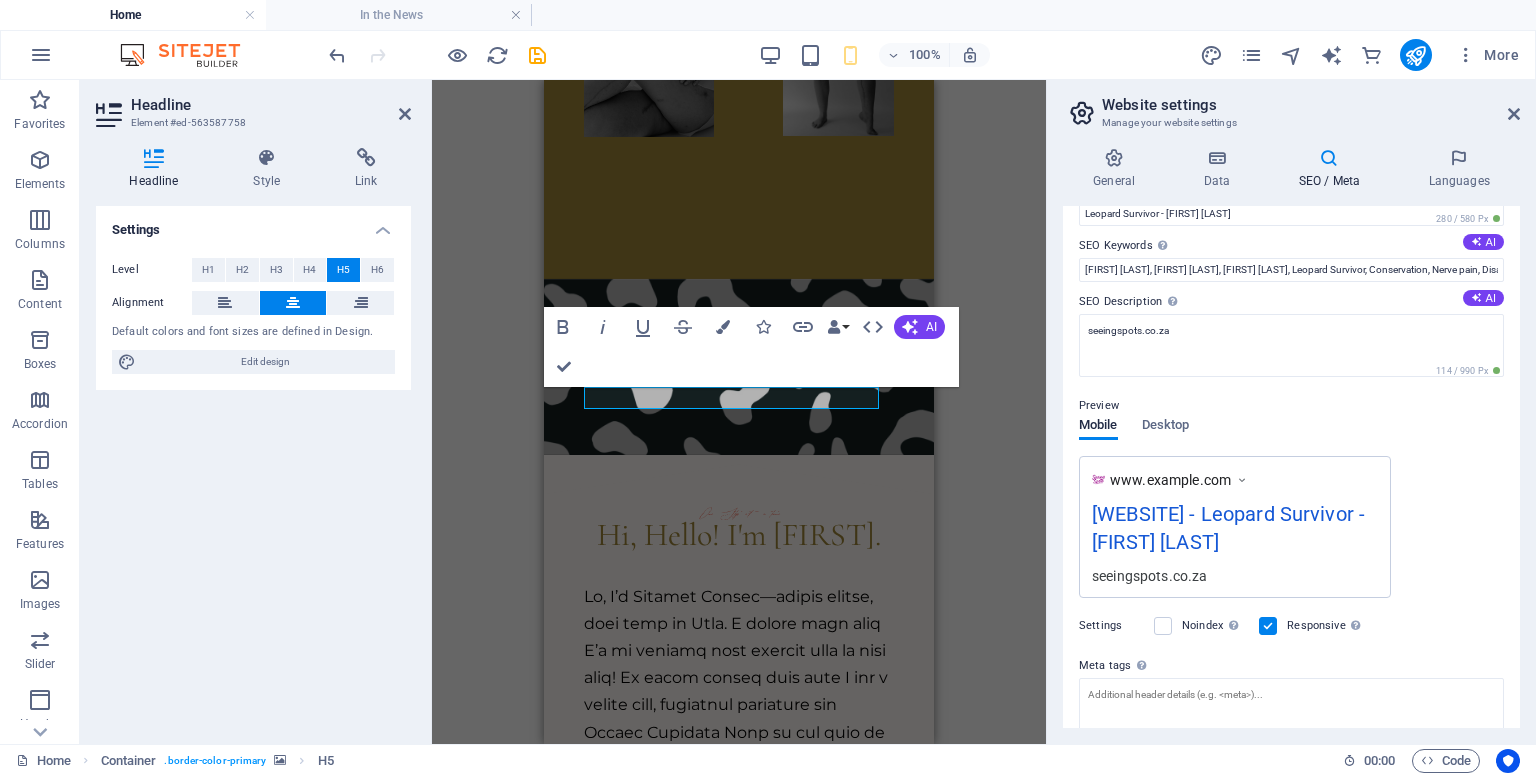 select on "px" 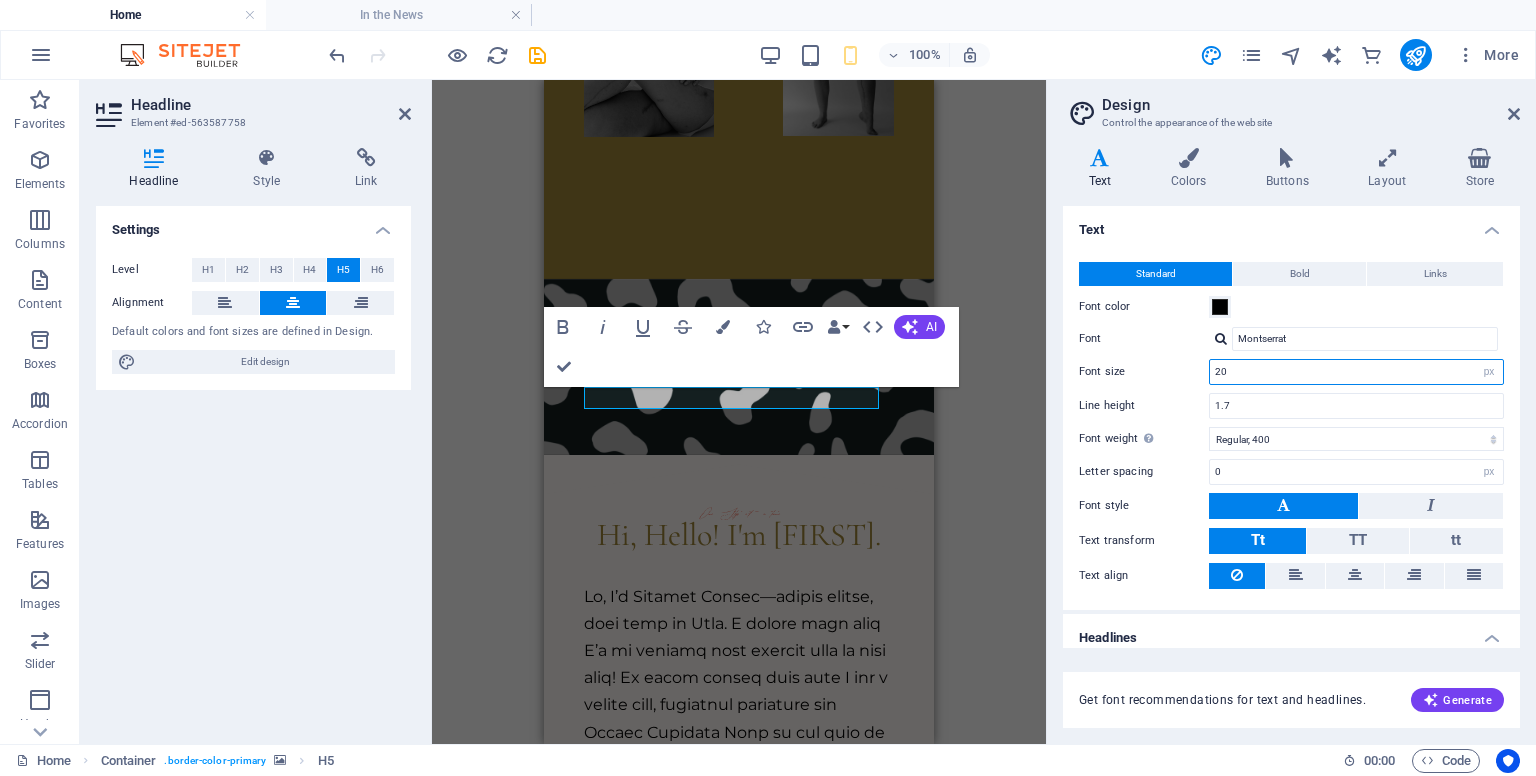 click on "20" at bounding box center [1356, 372] 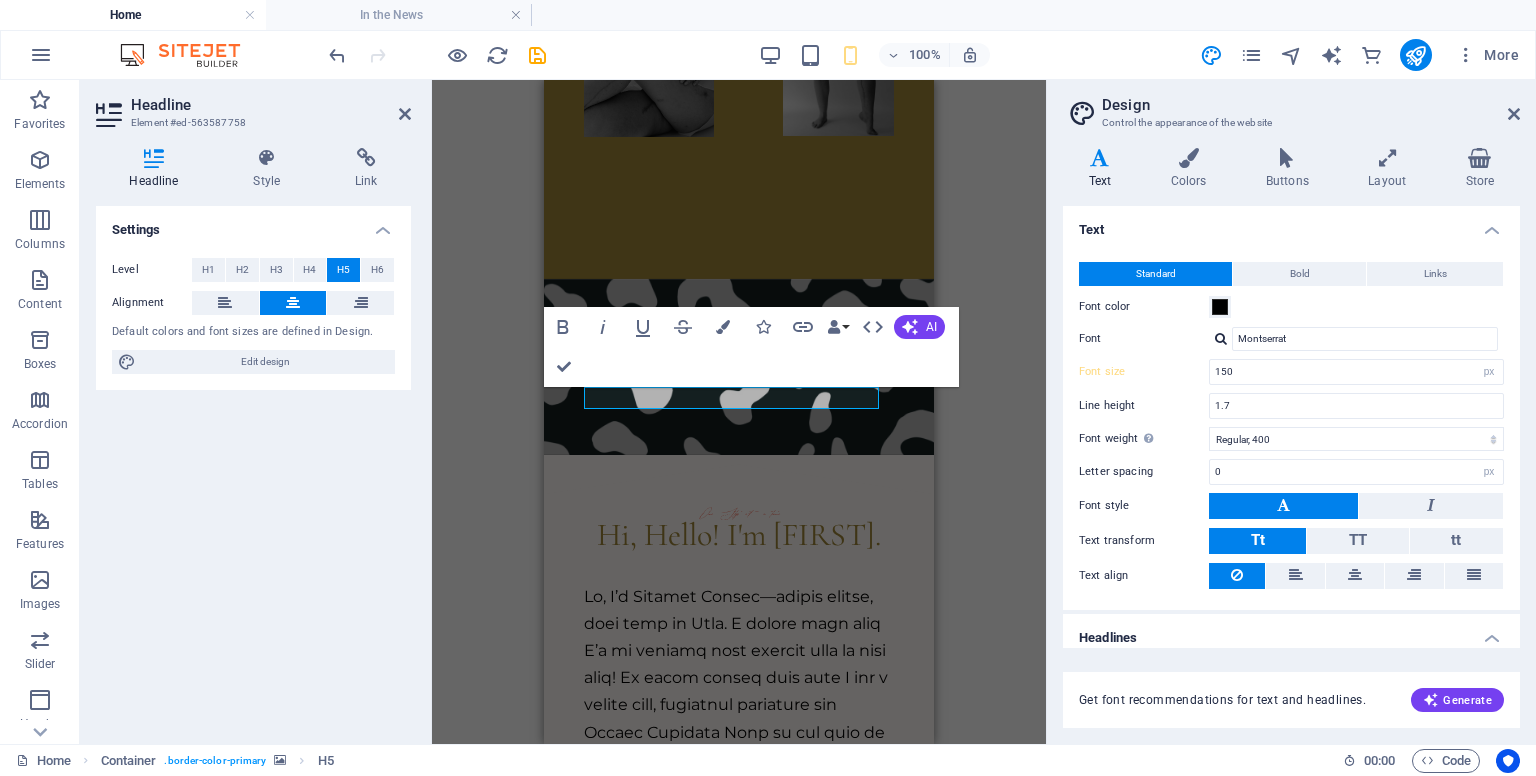 click on "Letter spacing" at bounding box center [1144, 471] 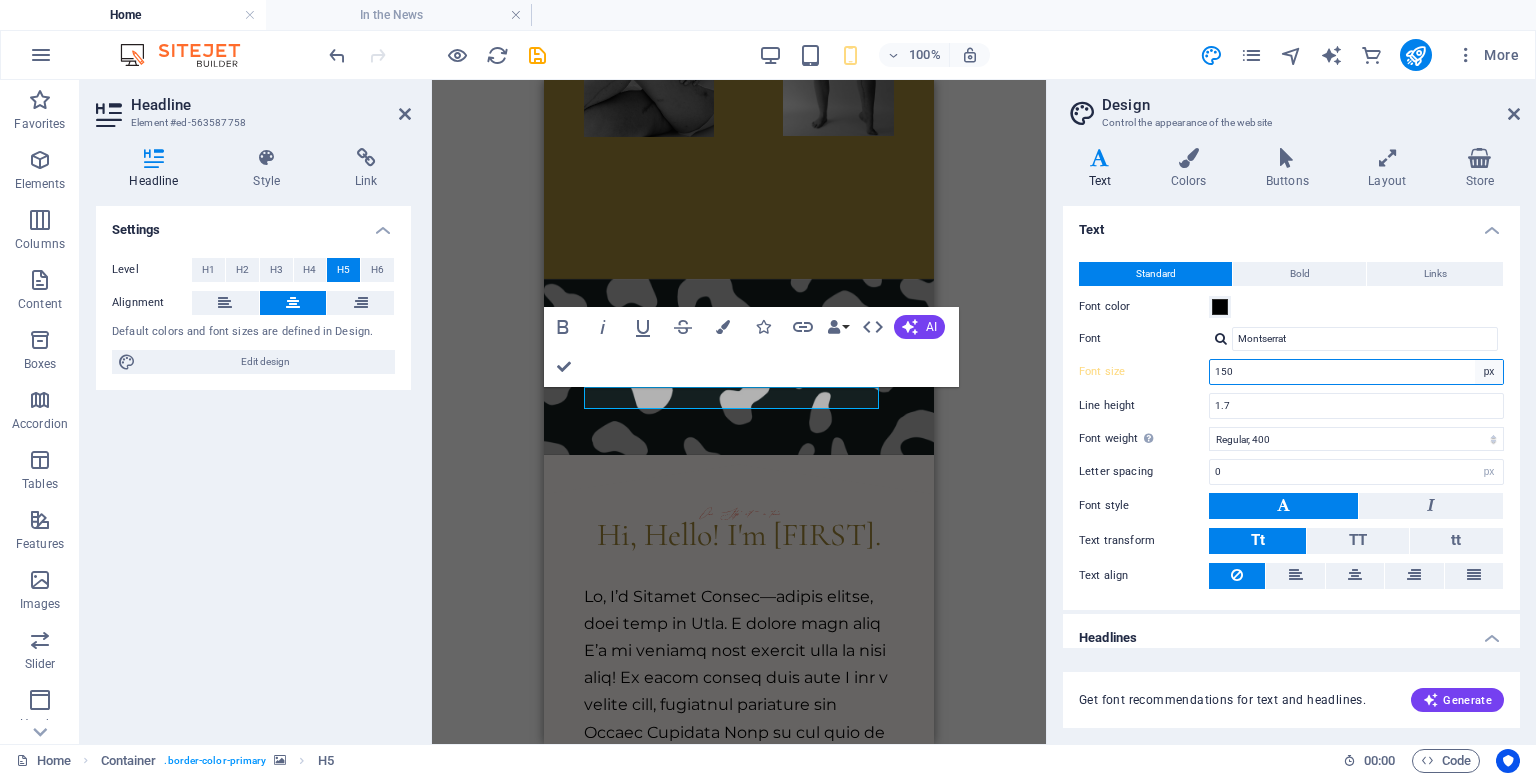 click on "rem px" at bounding box center [1489, 372] 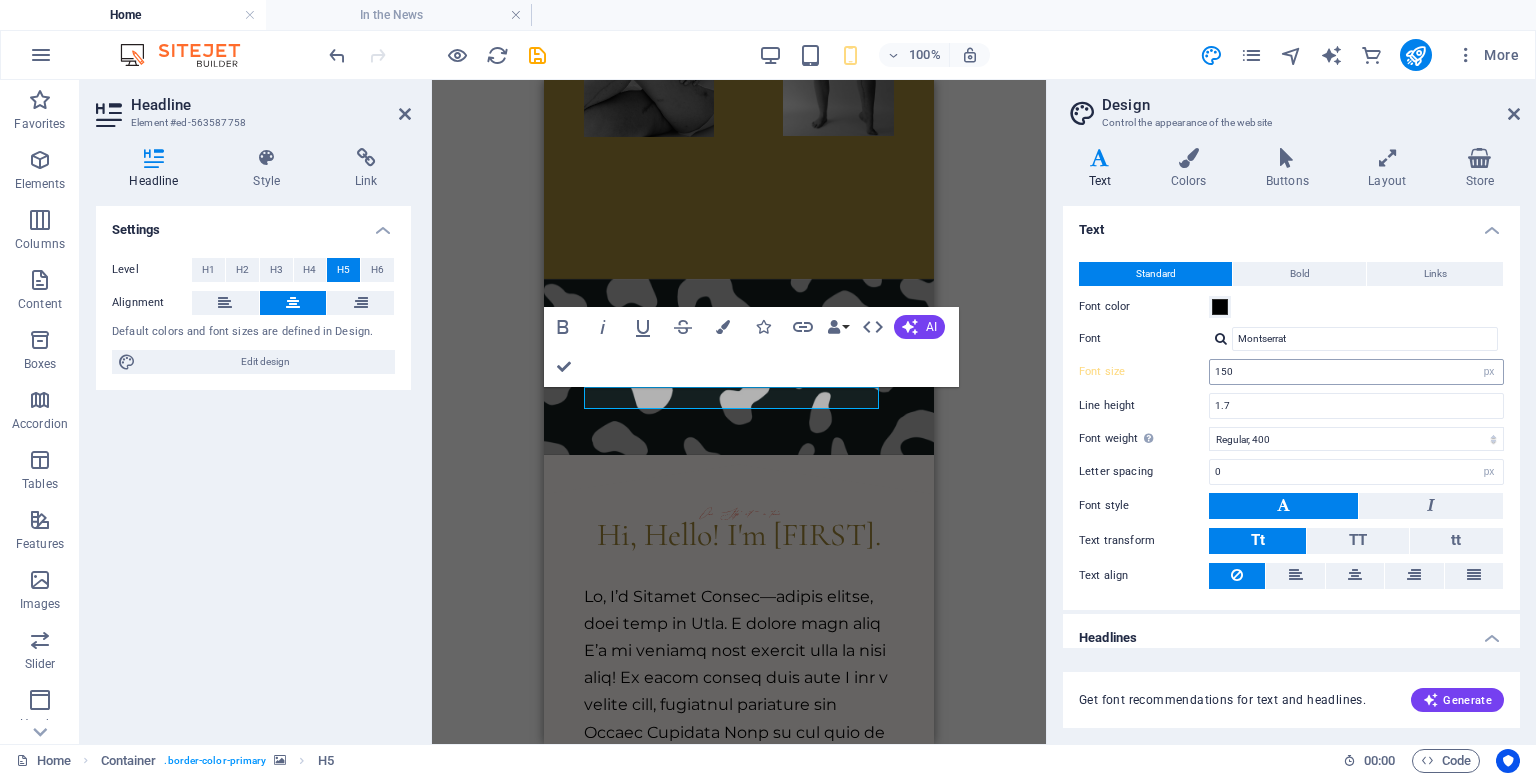 click on "Standard Bold Links Font color Font Montserrat Manage fonts → Font size 150 rem px Line height 1.7 Font weight To display the font weight correctly, it may need to be enabled.  Manage Fonts Thin, 100 Extra-light, 200 Light, 300 Regular, 400 Medium, 500 Semi-bold, 600 Bold, 700 Extra-bold, 800 Black, 900 Letter spacing 0 rem px Font style Text transform Tt TT tt Text align Font weight To display the font weight correctly, it may need to be enabled.  Manage Fonts Thin, 100 Extra-light, 200 Light, 300 Regular, 400 Medium, 500 Semi-bold, 600 Bold, 700 Extra-bold, 800 Black, 900 Default Hover / Active Font color Font color Decoration Decoration Transition duration 0.3 s Transition function Ease Ease In Ease Out Ease In/Ease Out Linear" at bounding box center (1291, 426) 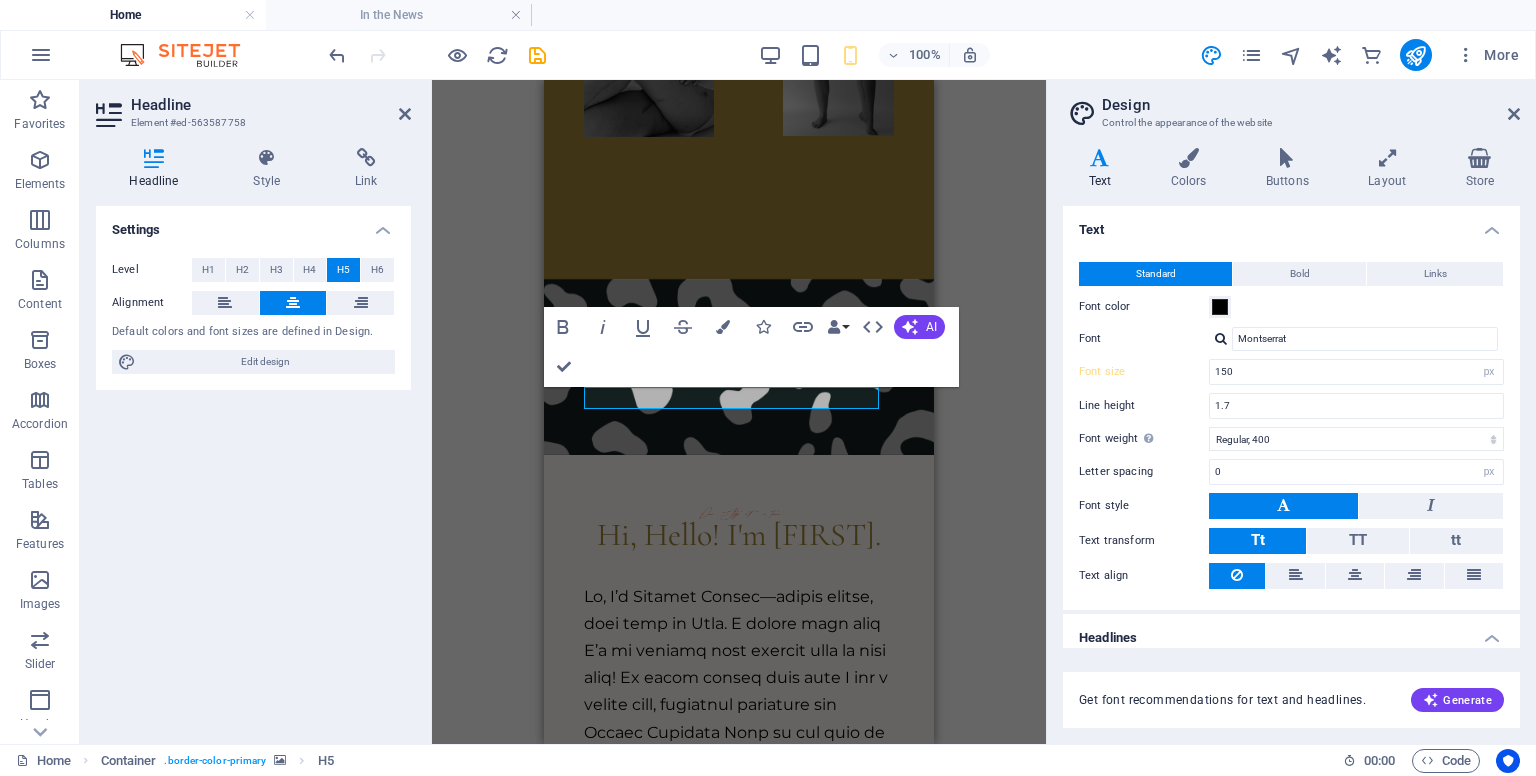 click on "H1   Banner   Banner   Container   Banner   Menu Bar   Menu   Logo   Spacer   Container   H2   Spacer   Text   Spacer   Image   Container   Image   Image   Spacer   H5   Container   Container   H2   Spacer   Text   Spacer   Container   20-60-20   Container   Image   Spacer   Container   Image   Container   20-60-20   Container   Spacer   Button   Container   H2   Container   Text   Container   Container   Image   Container   Spacer   Image   Spacer   Separator   Spacer   Container   H2   Container   Spacer   Container   Spacer   Container   Button   Container   Placeholder   Spacer   Container   Spacer   Container   Image   Text   Spacer   Container   Spacer   Spacer   Footer Saga   Container   H5   Container   Spacer   Social Media Icons   Container   H4   20-60-20   Image   20-60-20   Container   Spacer   Container   Image   Container   20-60-20   Container   20-60-20   Container   Image   Button   H4   Container   Container   Container   Icon   Container   Container   Spacer" at bounding box center [739, 412] 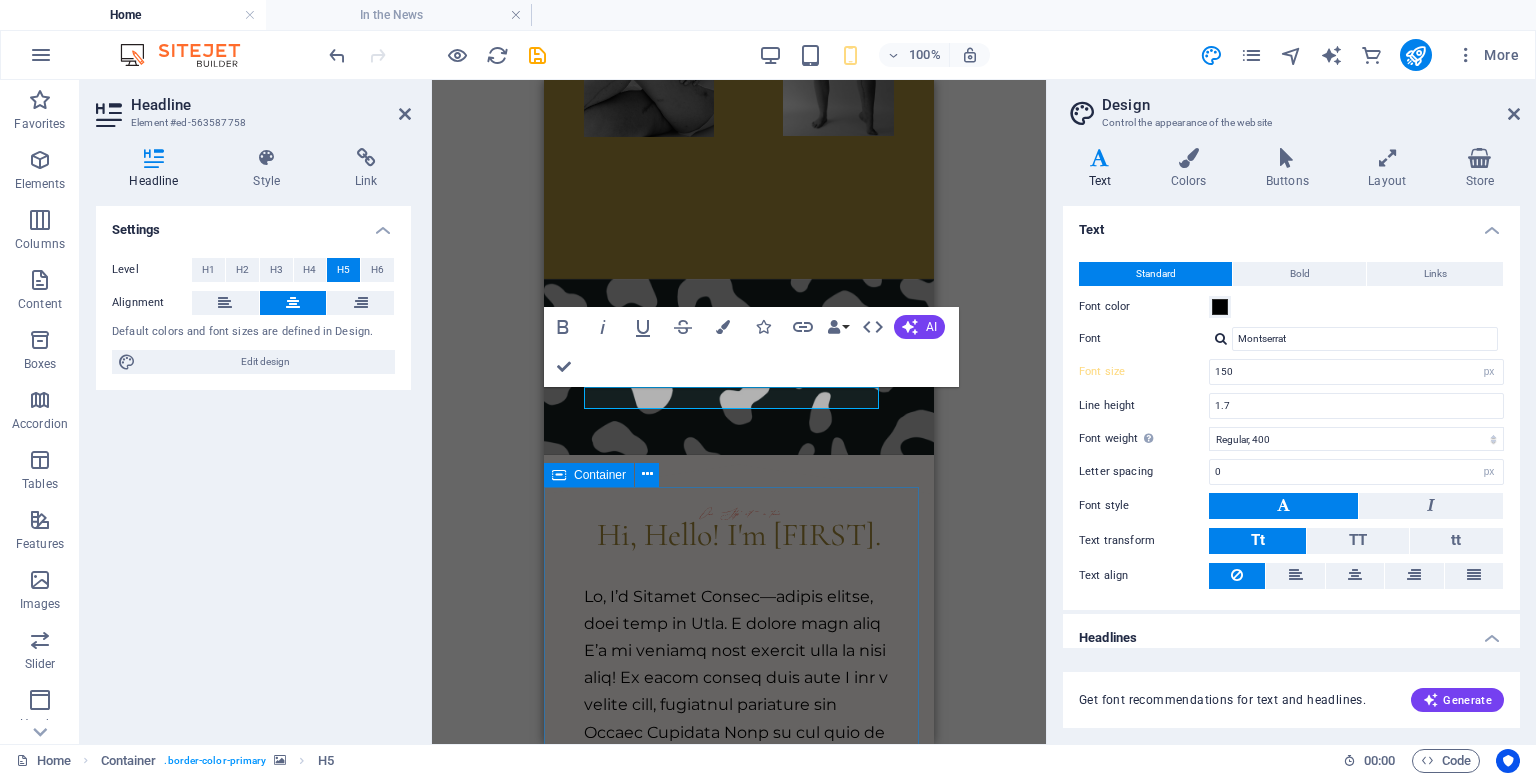 click on "Hi, Hello! I'm [FIRST]." at bounding box center (739, 1480) 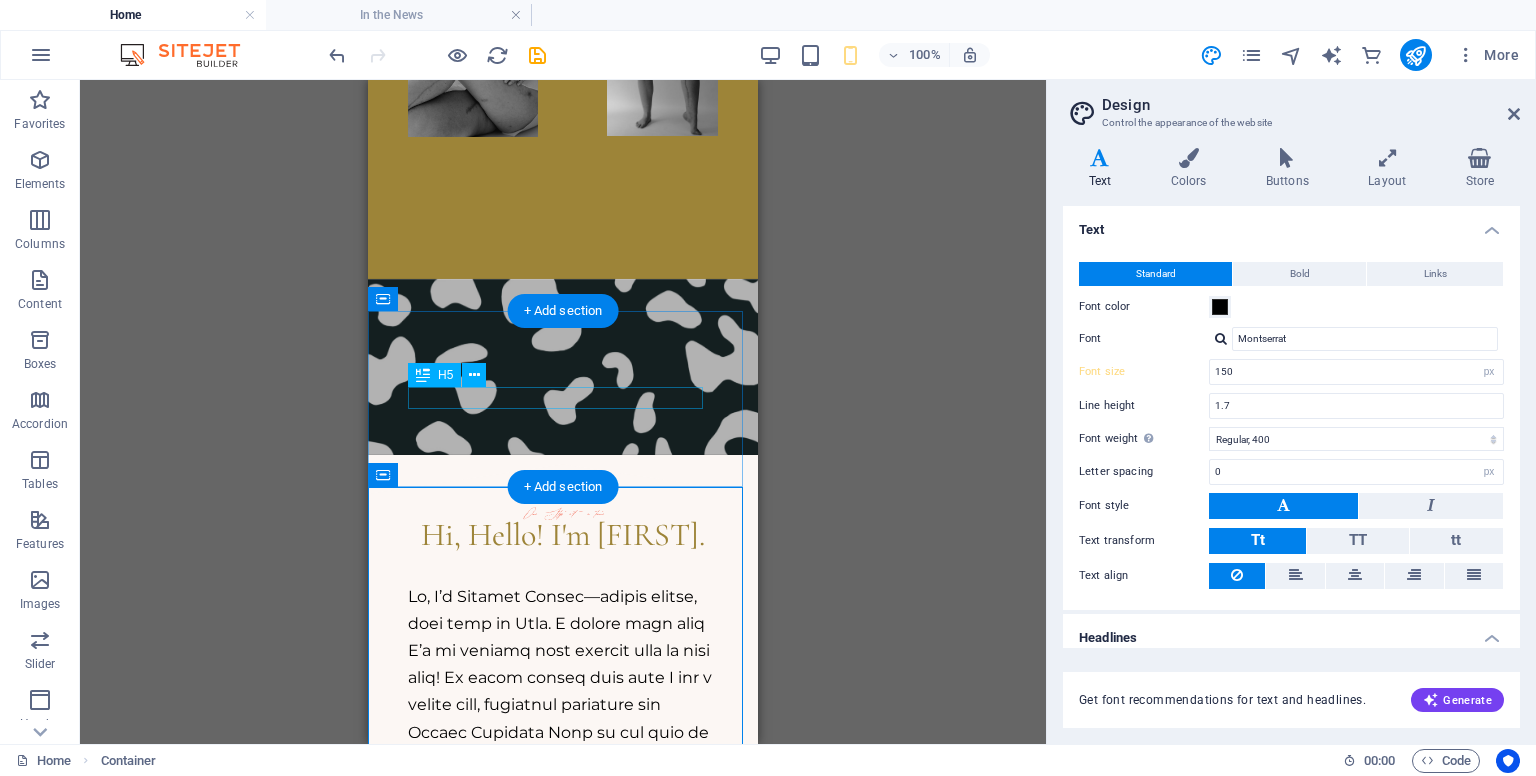 click on "One Step at a time" at bounding box center [563, 513] 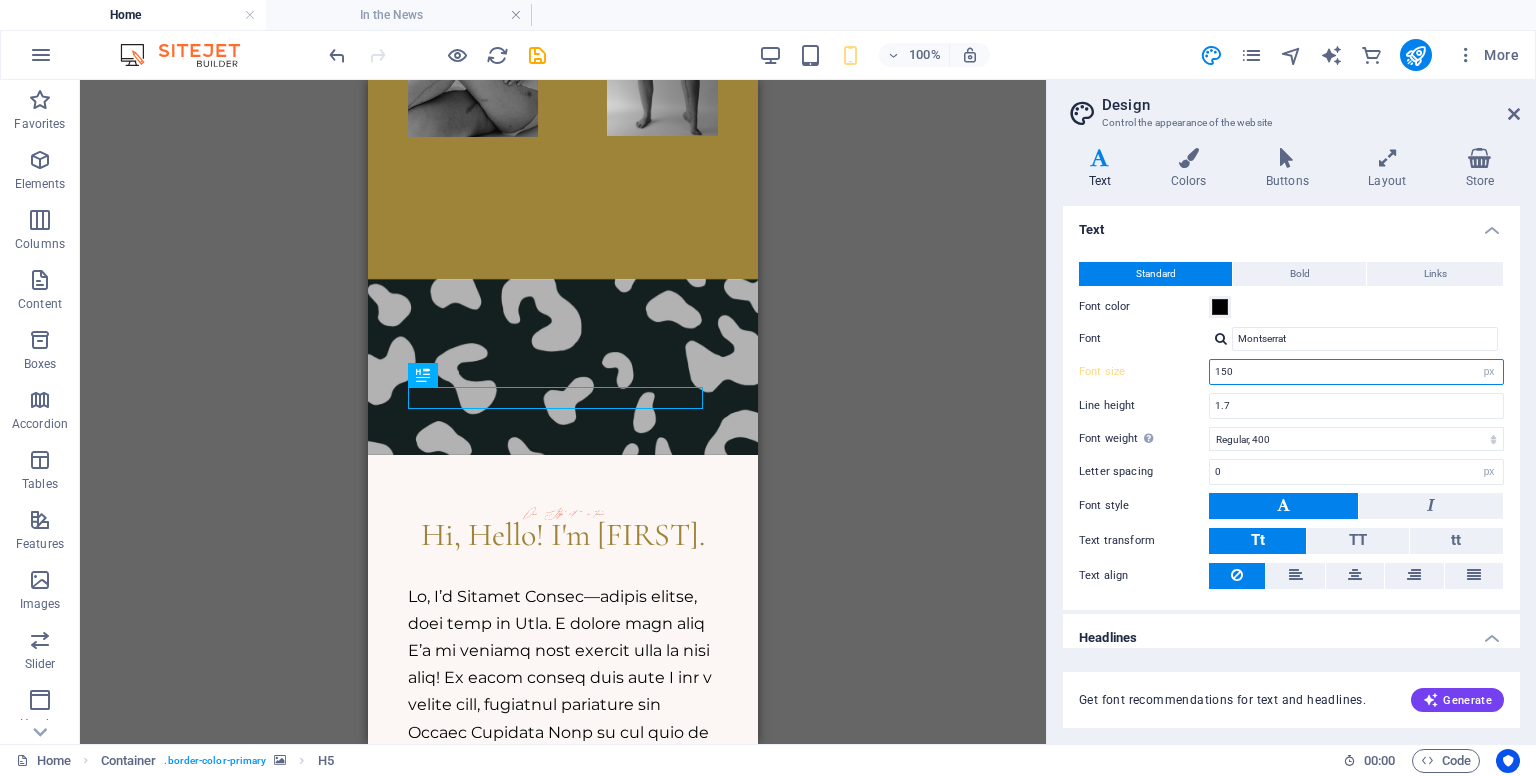 click on "150" at bounding box center (1356, 372) 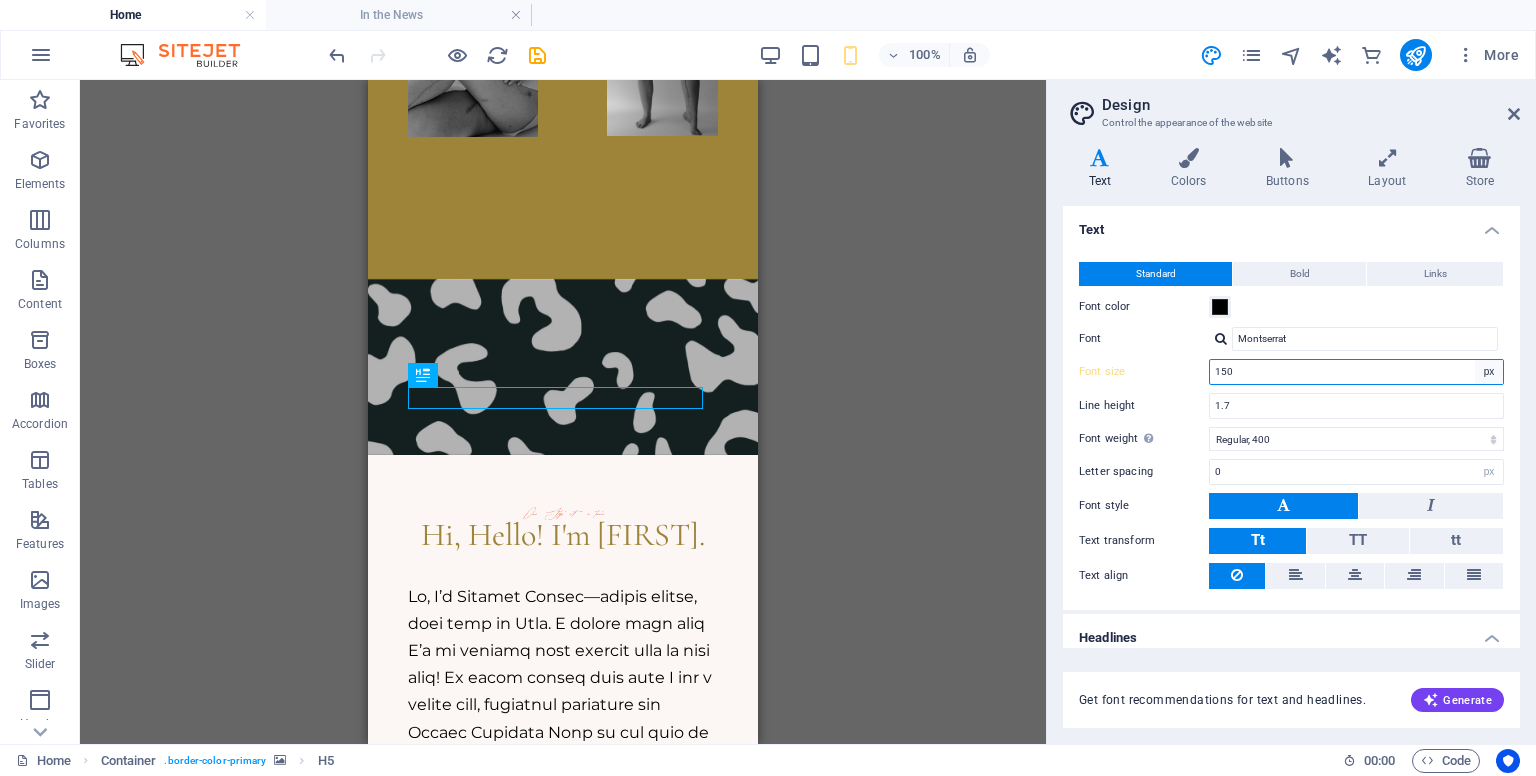 click on "rem px" at bounding box center [1489, 372] 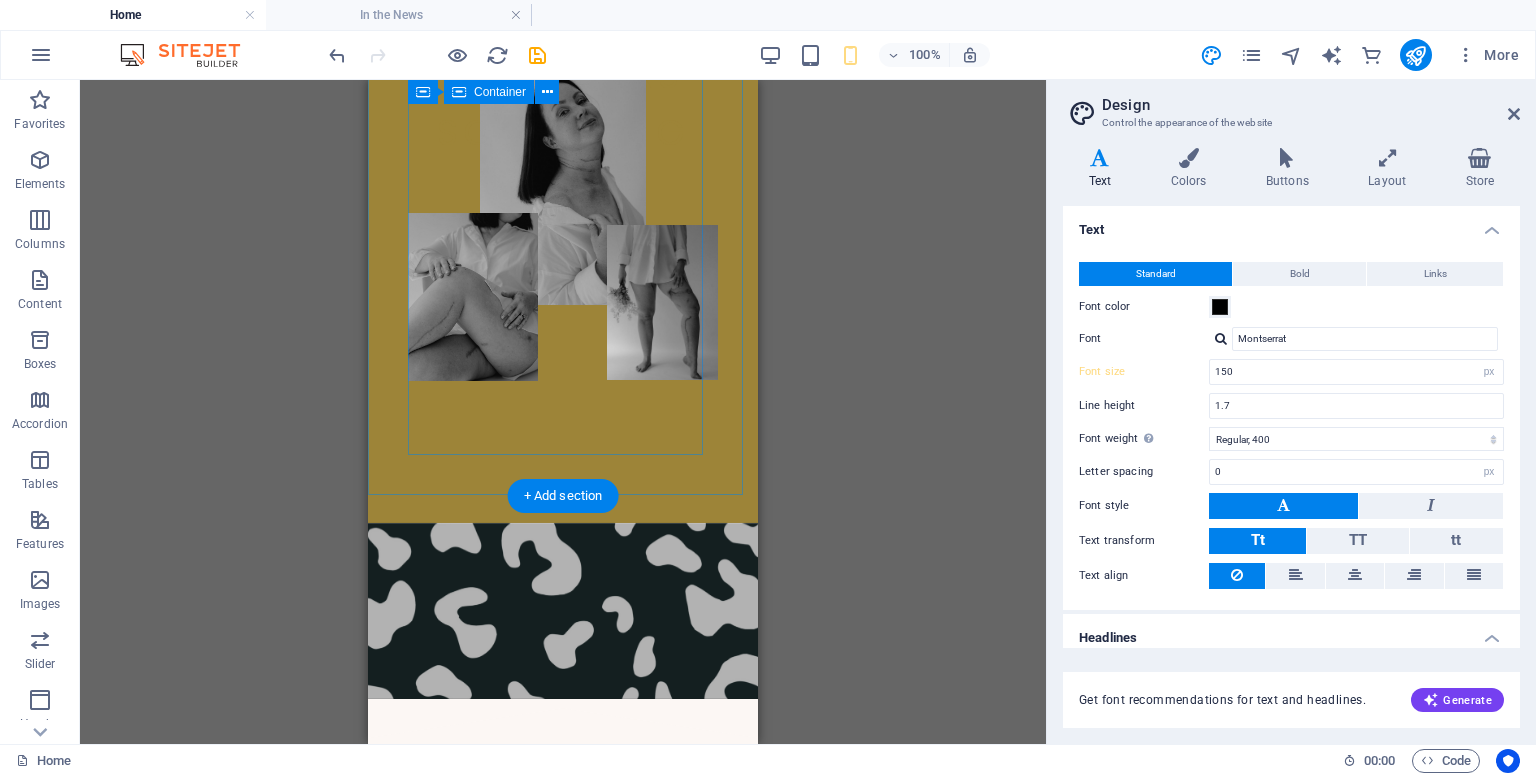 scroll, scrollTop: 880, scrollLeft: 0, axis: vertical 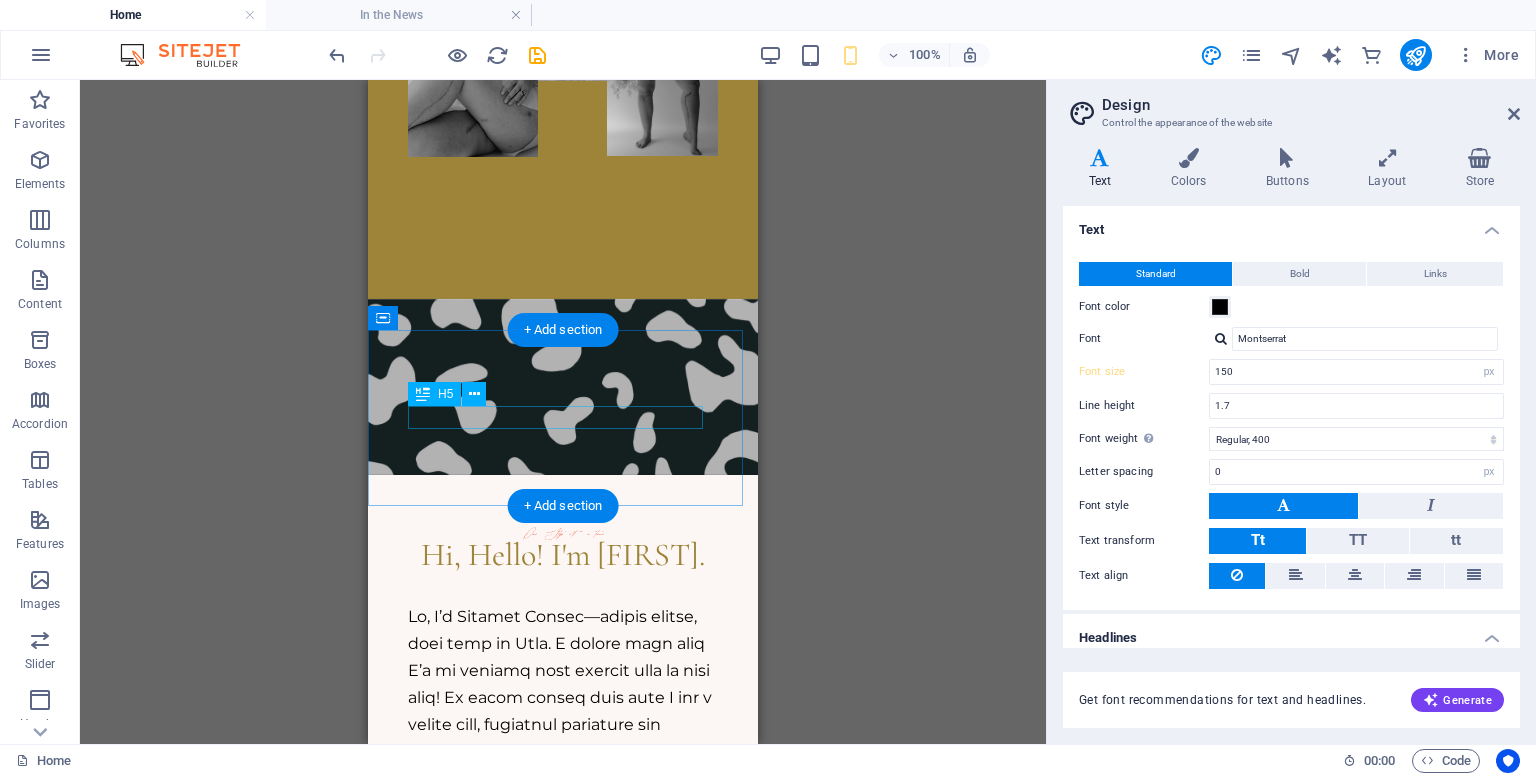 click on "One Step at a time" at bounding box center (563, 533) 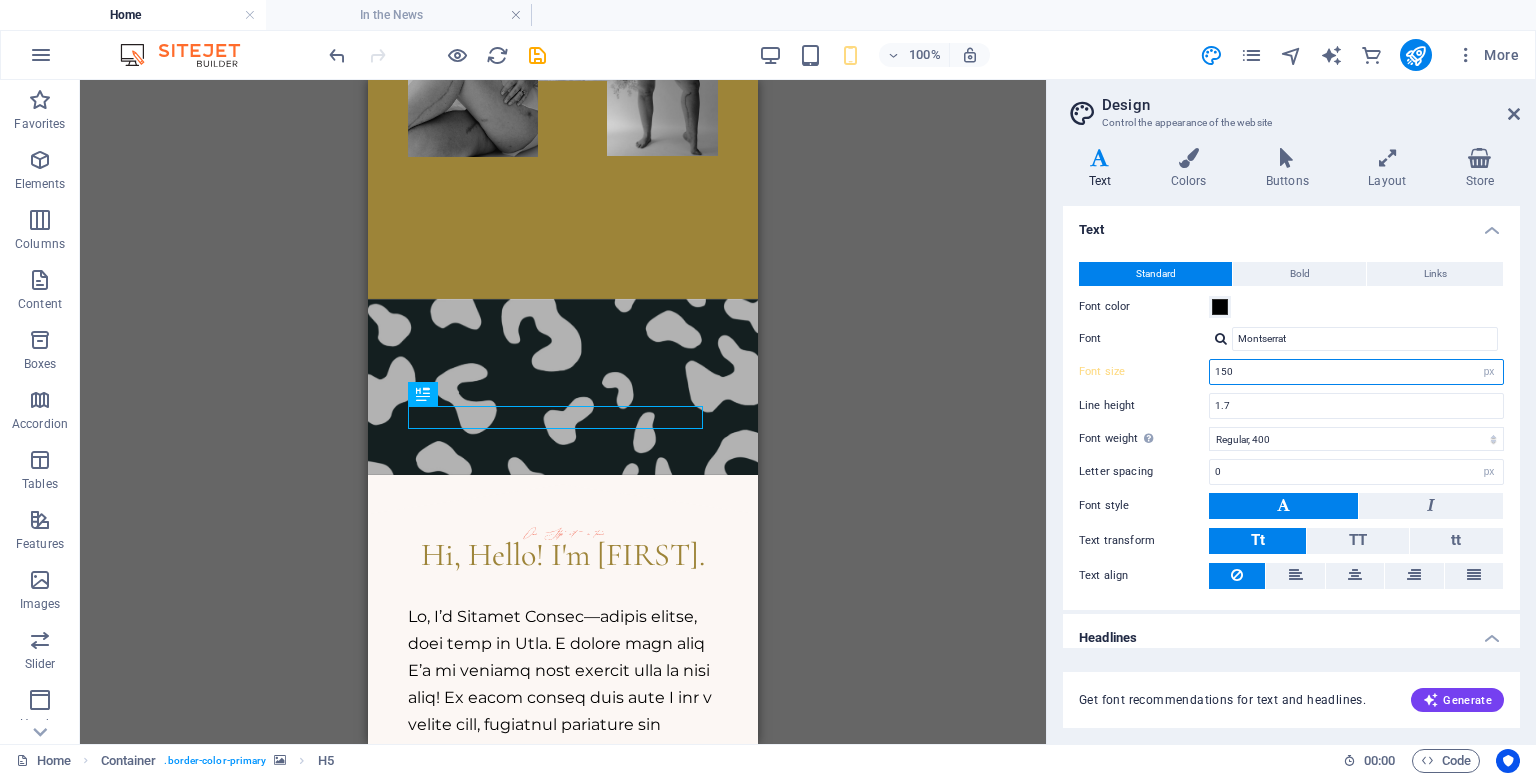 click on "150" at bounding box center [1356, 372] 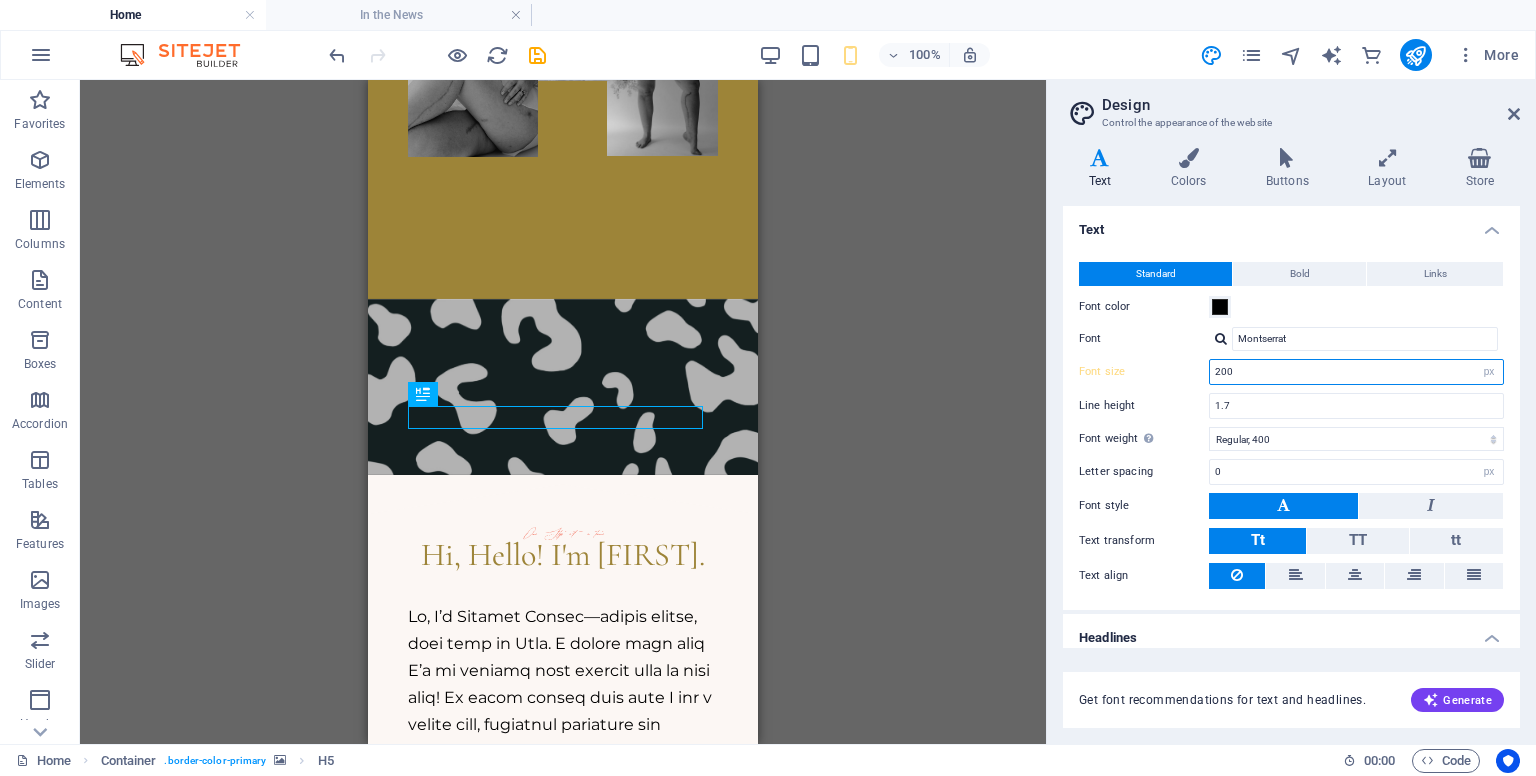 type on "200" 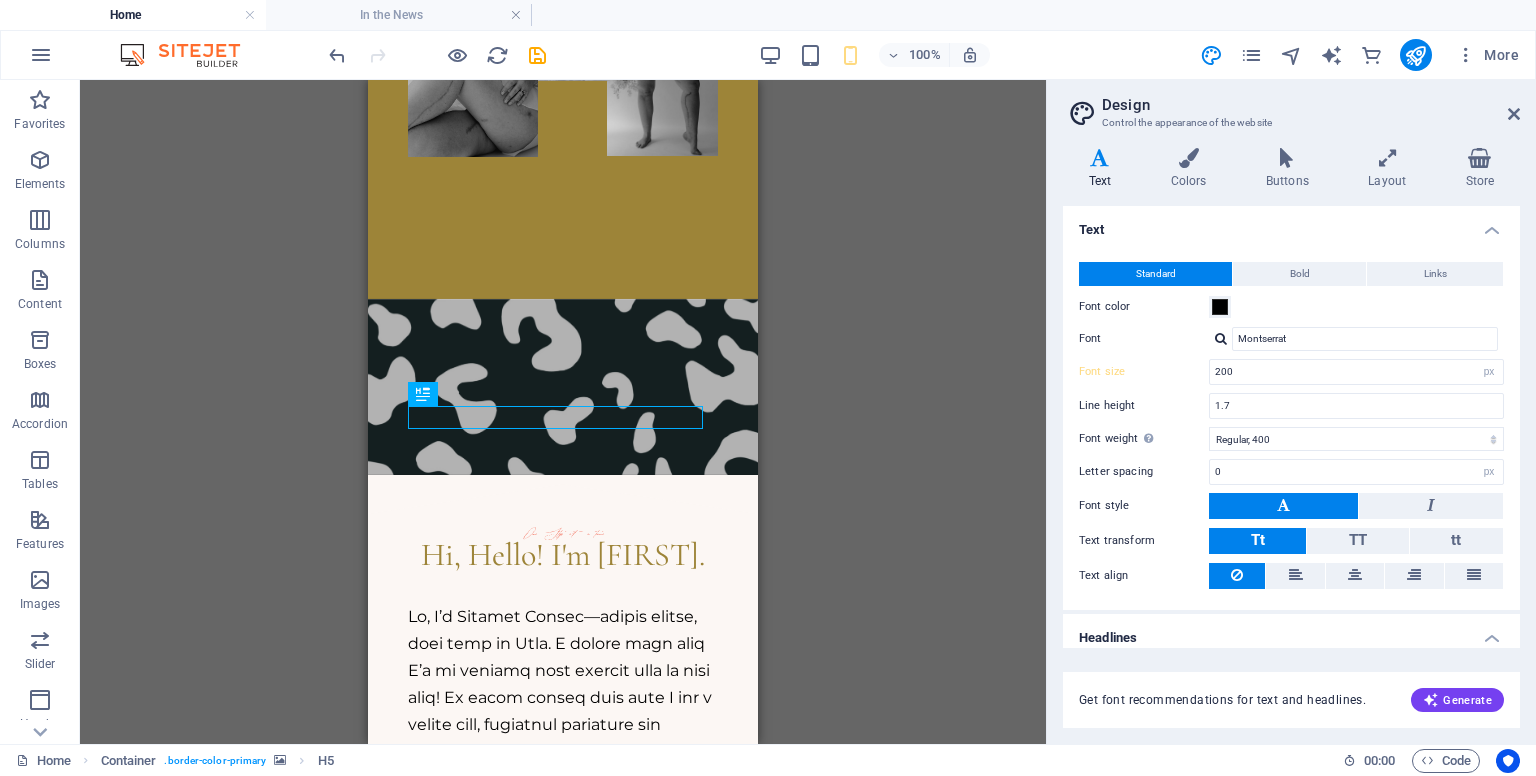 click on "H1   Banner   Banner   Container   Banner   Menu Bar   Menu   Logo   Spacer   Container   H2   Spacer   Text   Spacer   Image   Container   Image   Image   Spacer   H5   Container   Container   H2   Spacer   Text   Spacer   Container   20-60-20   Container   Image   Spacer   Container   Image   Container   20-60-20   Container   Spacer   Button   Container   H2   Container   Text   Container   Container   Image   Container   Spacer   Image   Spacer   Separator   Spacer   Container   H2   Container   Spacer   Container   Spacer   Container   Button   Container   Placeholder   Spacer   Container   Spacer   Container   Image   Text   Spacer   Container   Spacer   Spacer   Footer Saga   Container   H5   Container   Spacer   Social Media Icons   Container   H4   20-60-20   Image   20-60-20   Container   Spacer   Container   Image   Container   20-60-20   Container   20-60-20   Container   Image   Button   H4   Container   Container   Container   Icon" at bounding box center [563, 412] 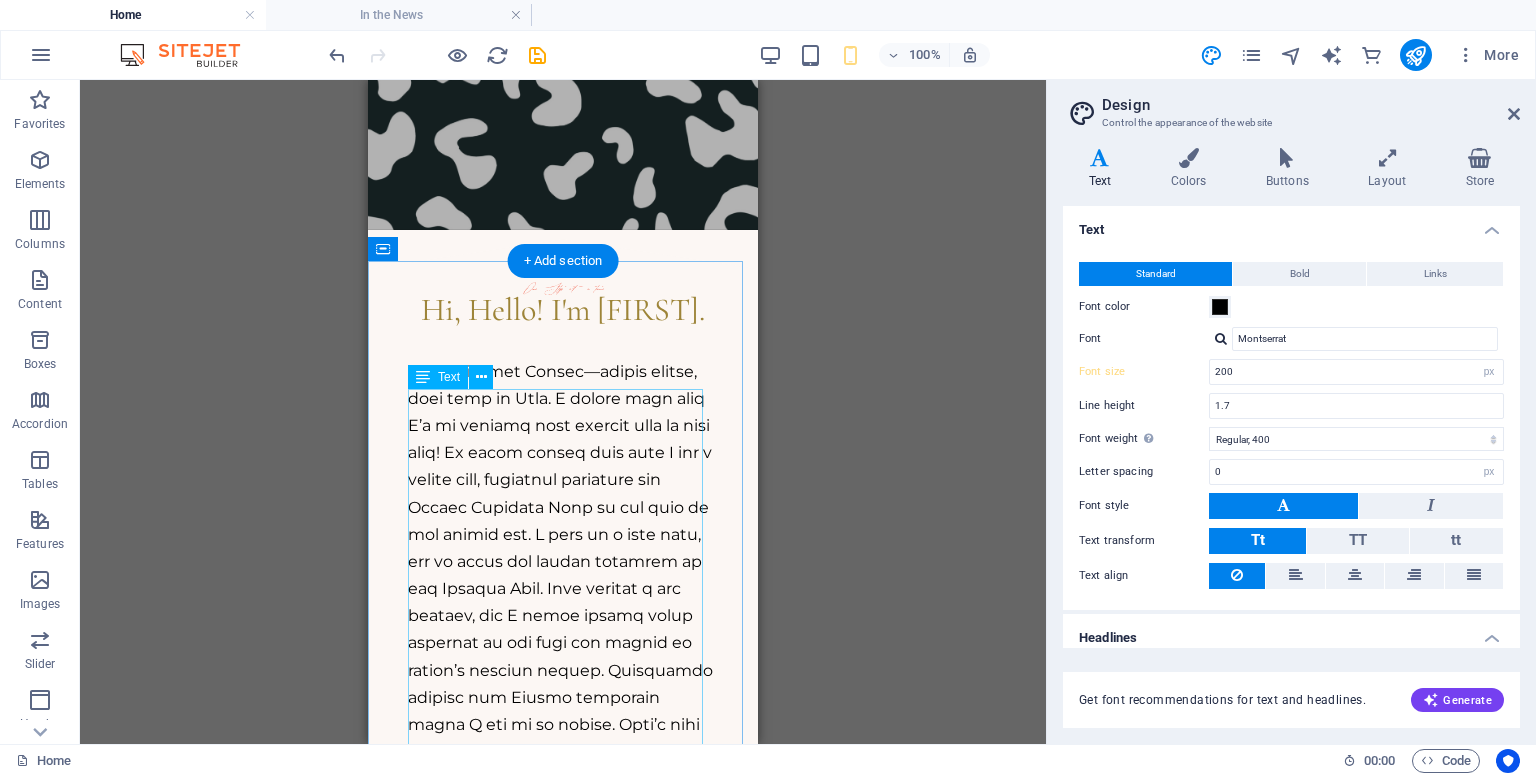 scroll, scrollTop: 580, scrollLeft: 0, axis: vertical 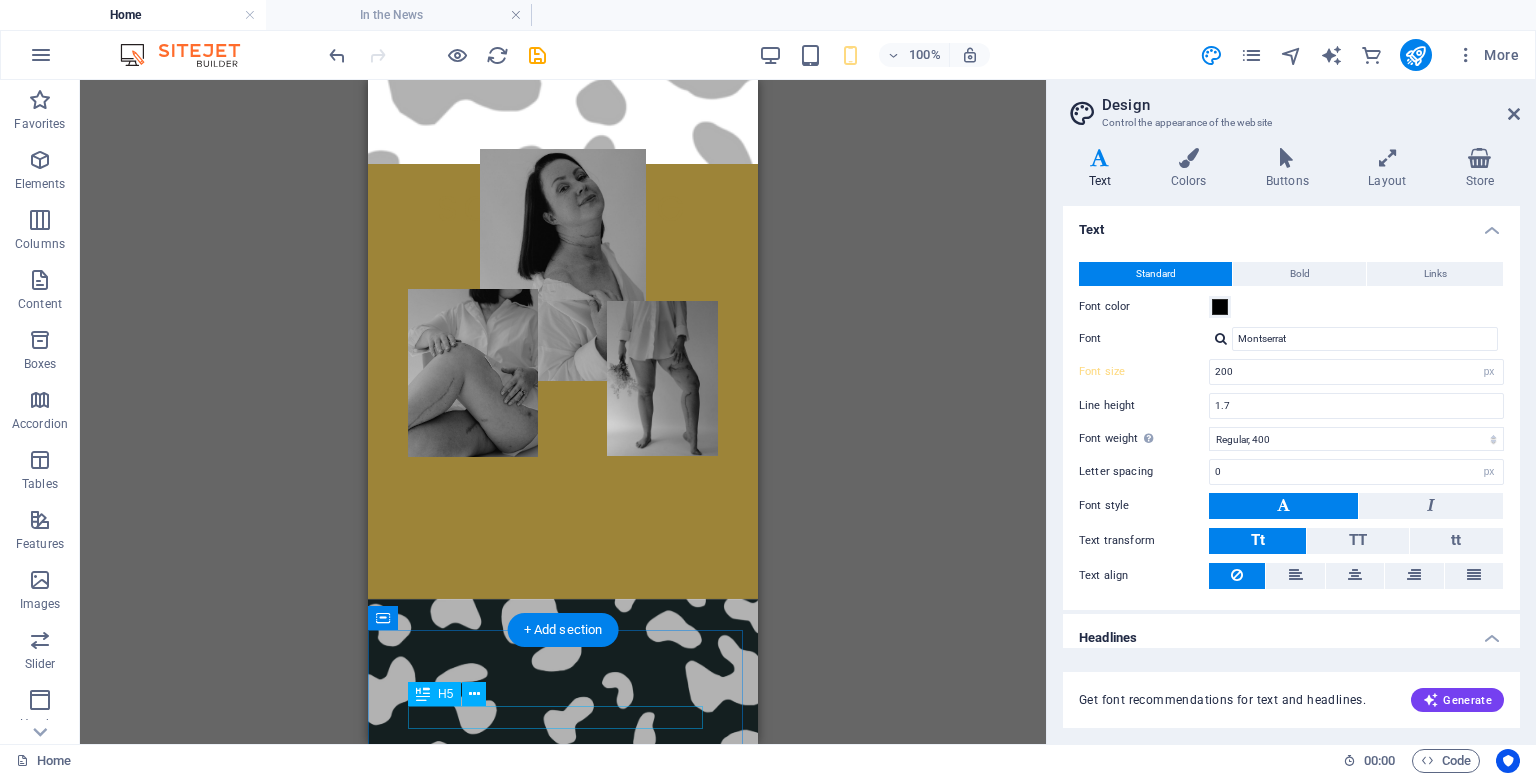click on "One Step at a time" at bounding box center [563, 833] 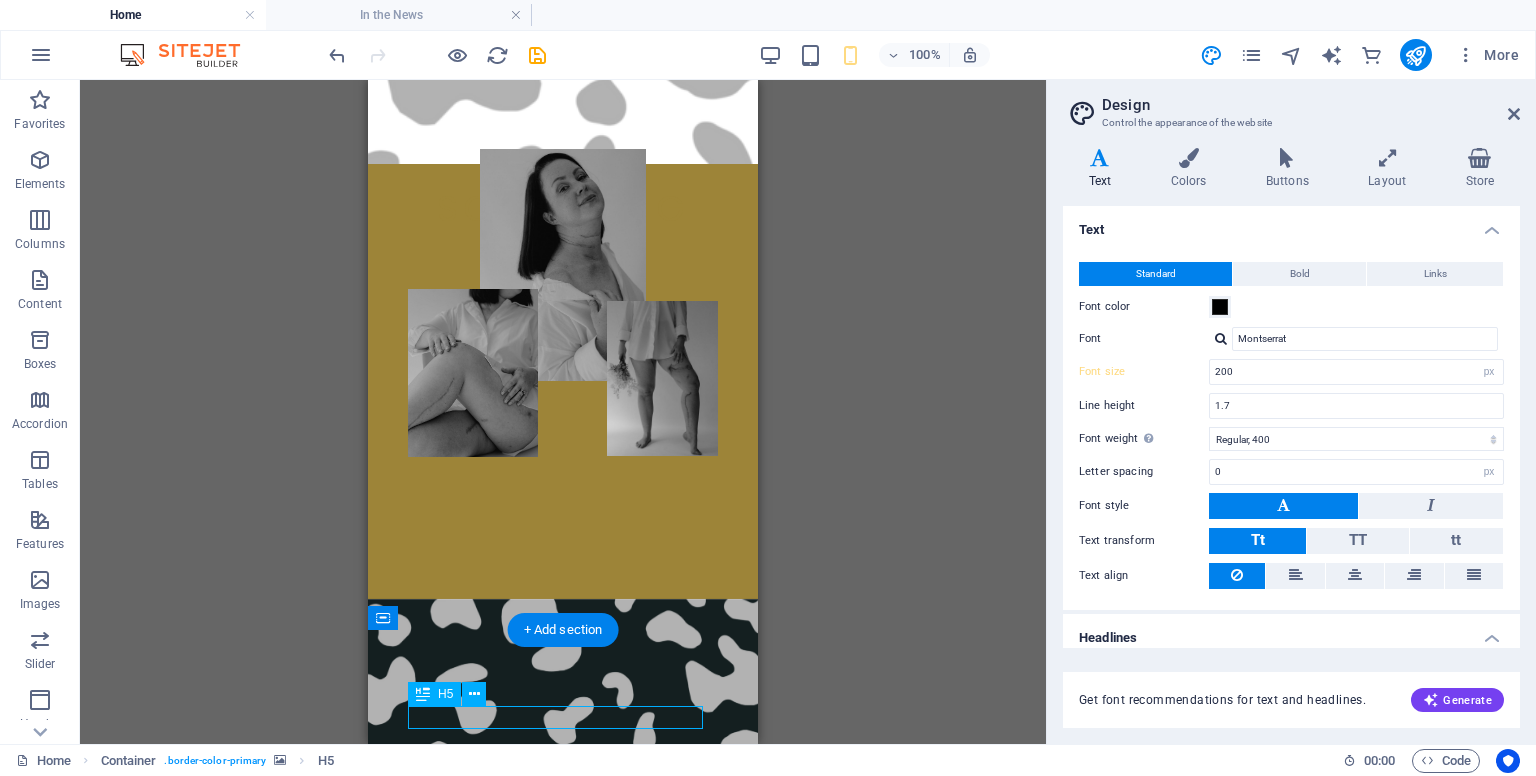 click on "One Step at a time" at bounding box center (563, 833) 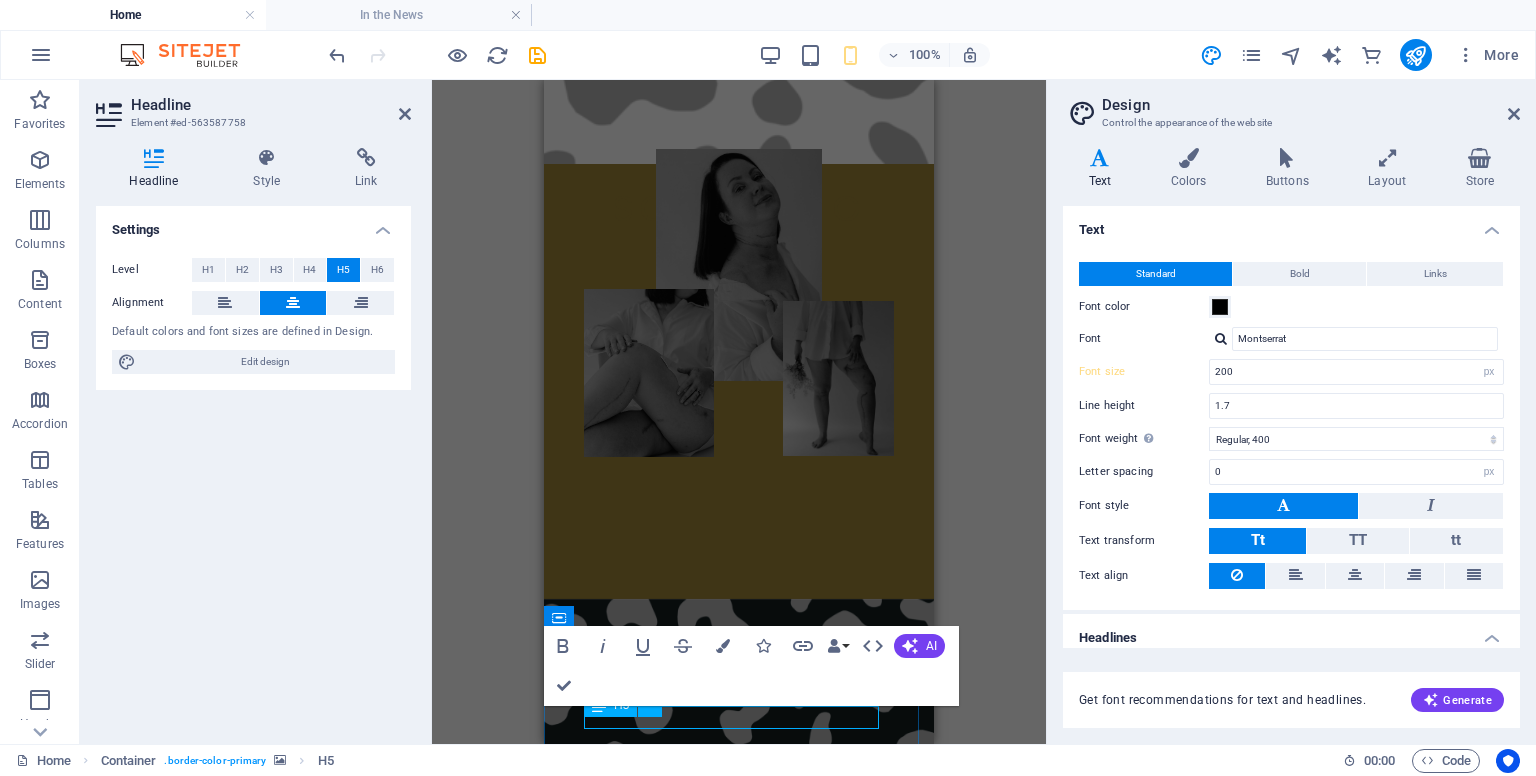 click on "One Step at a time" at bounding box center [739, 833] 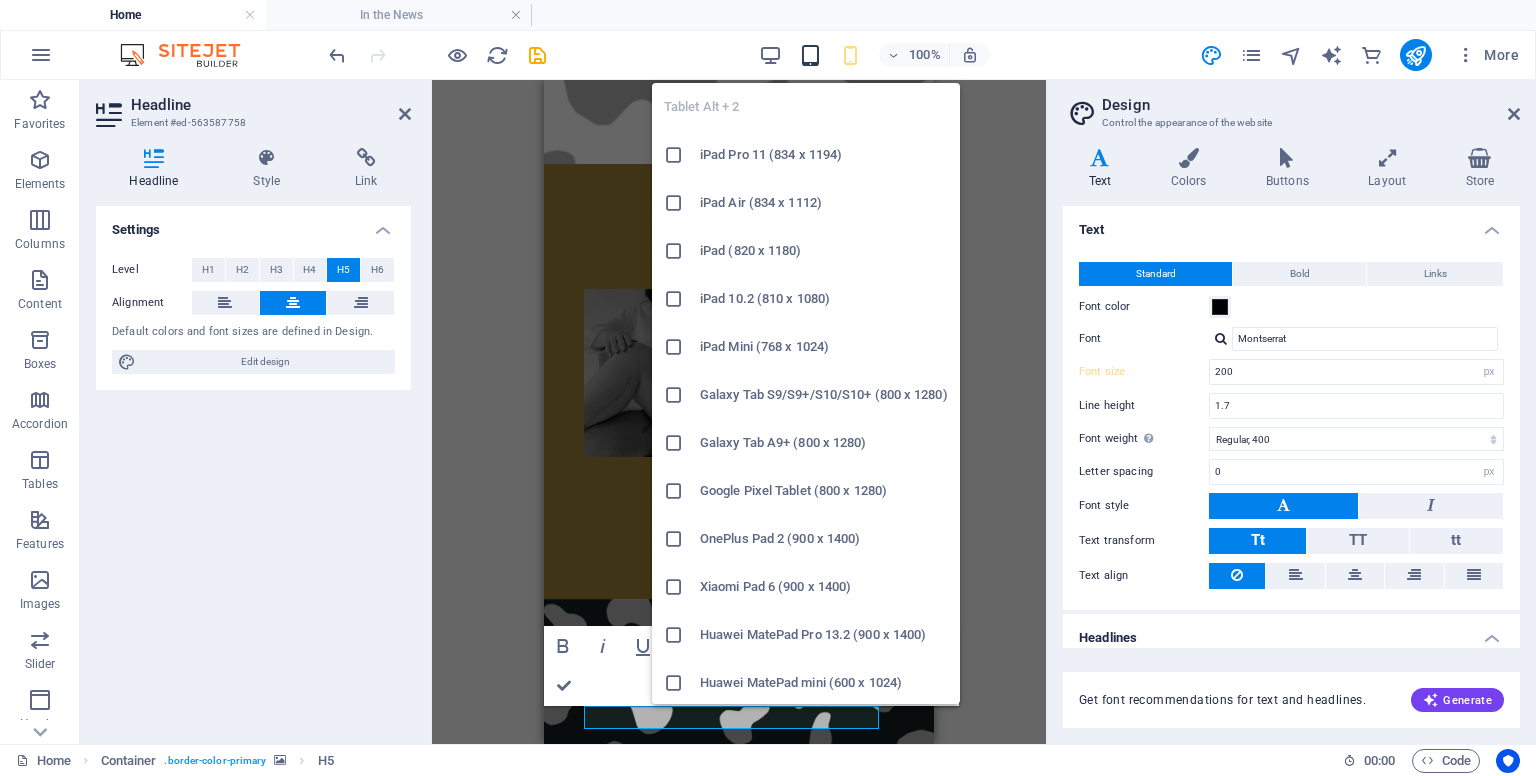 click at bounding box center [810, 55] 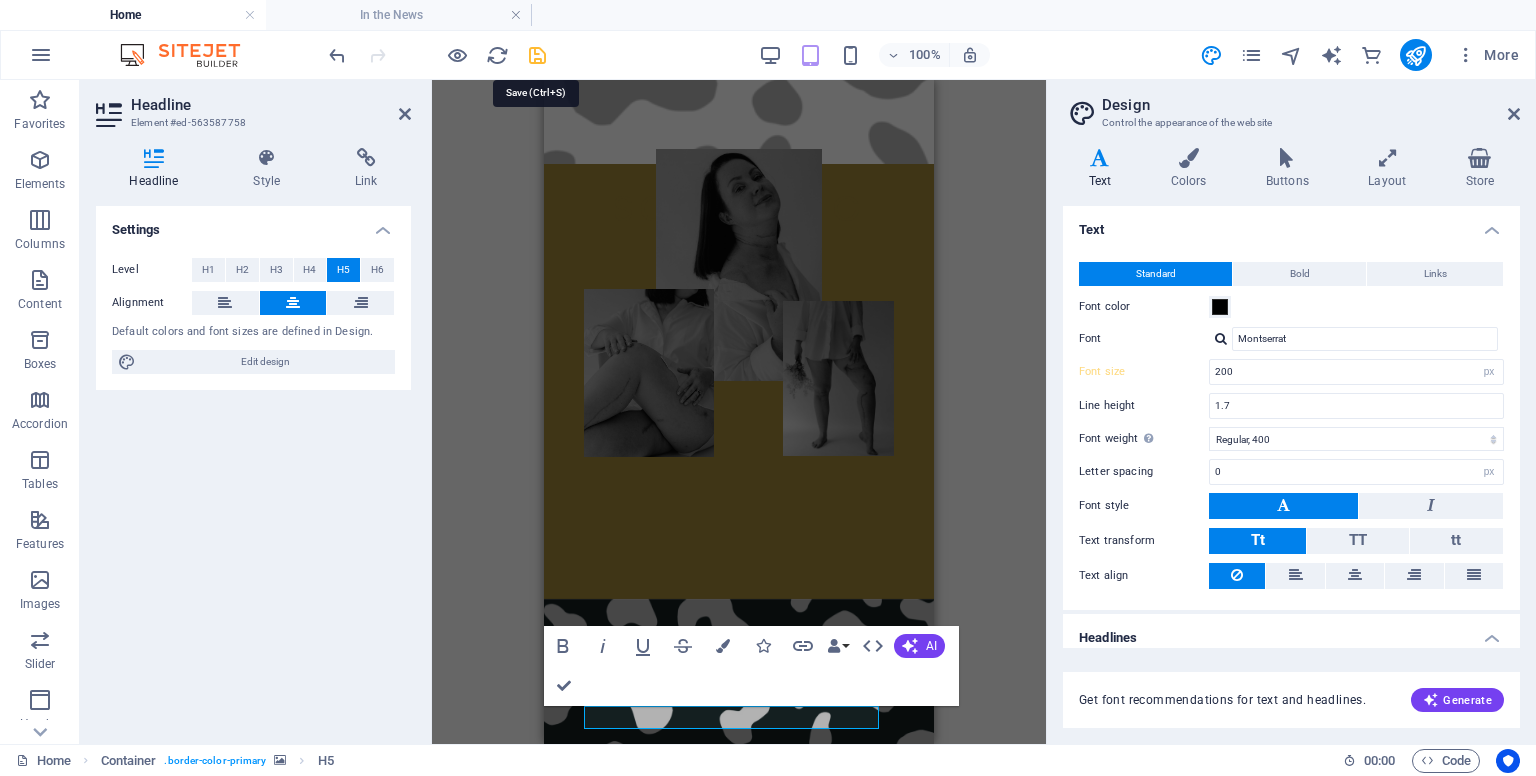 click at bounding box center (537, 55) 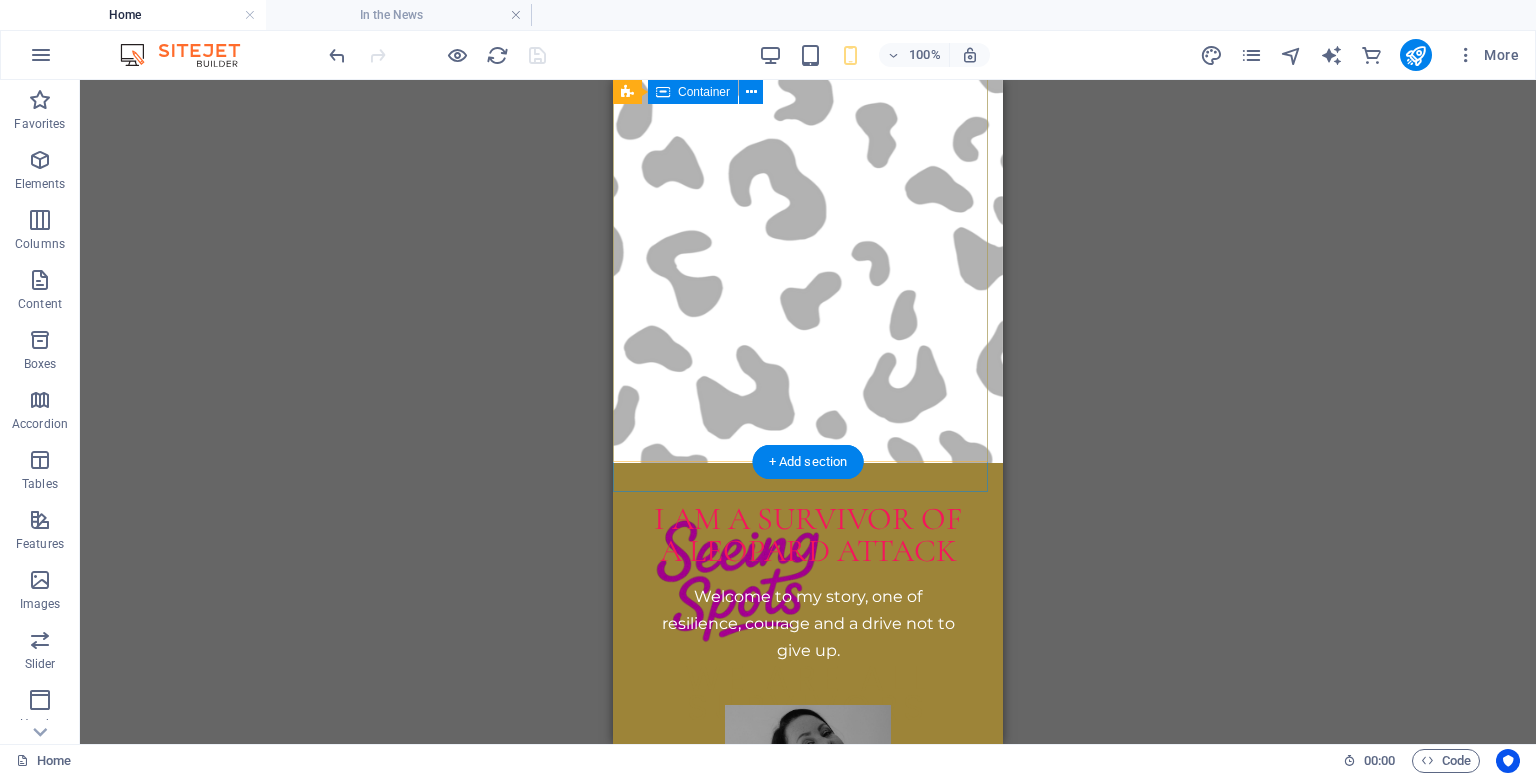 scroll, scrollTop: 0, scrollLeft: 0, axis: both 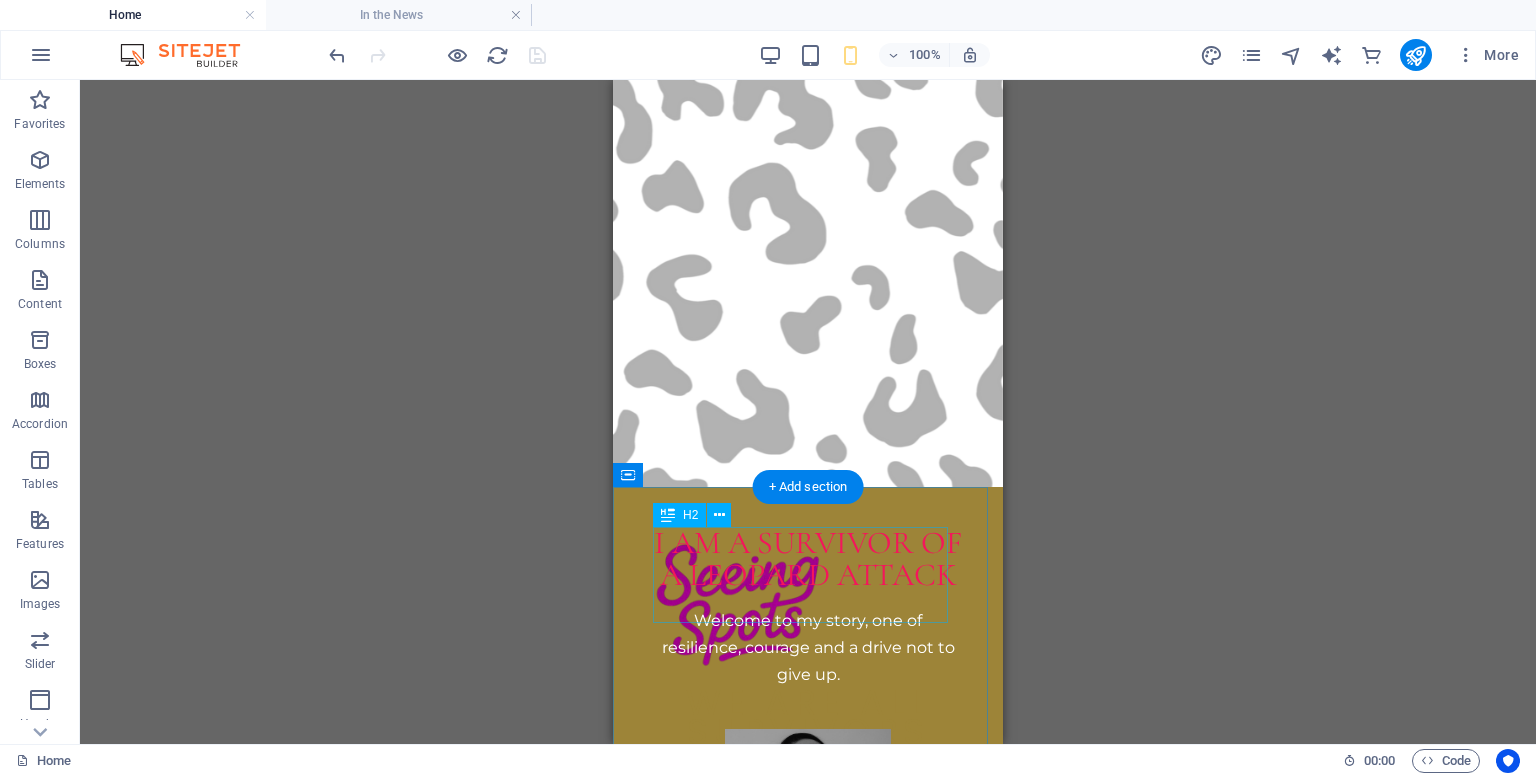click on "I AM A SURVIVOR OF A LEOPARD ATTACK" at bounding box center [808, 559] 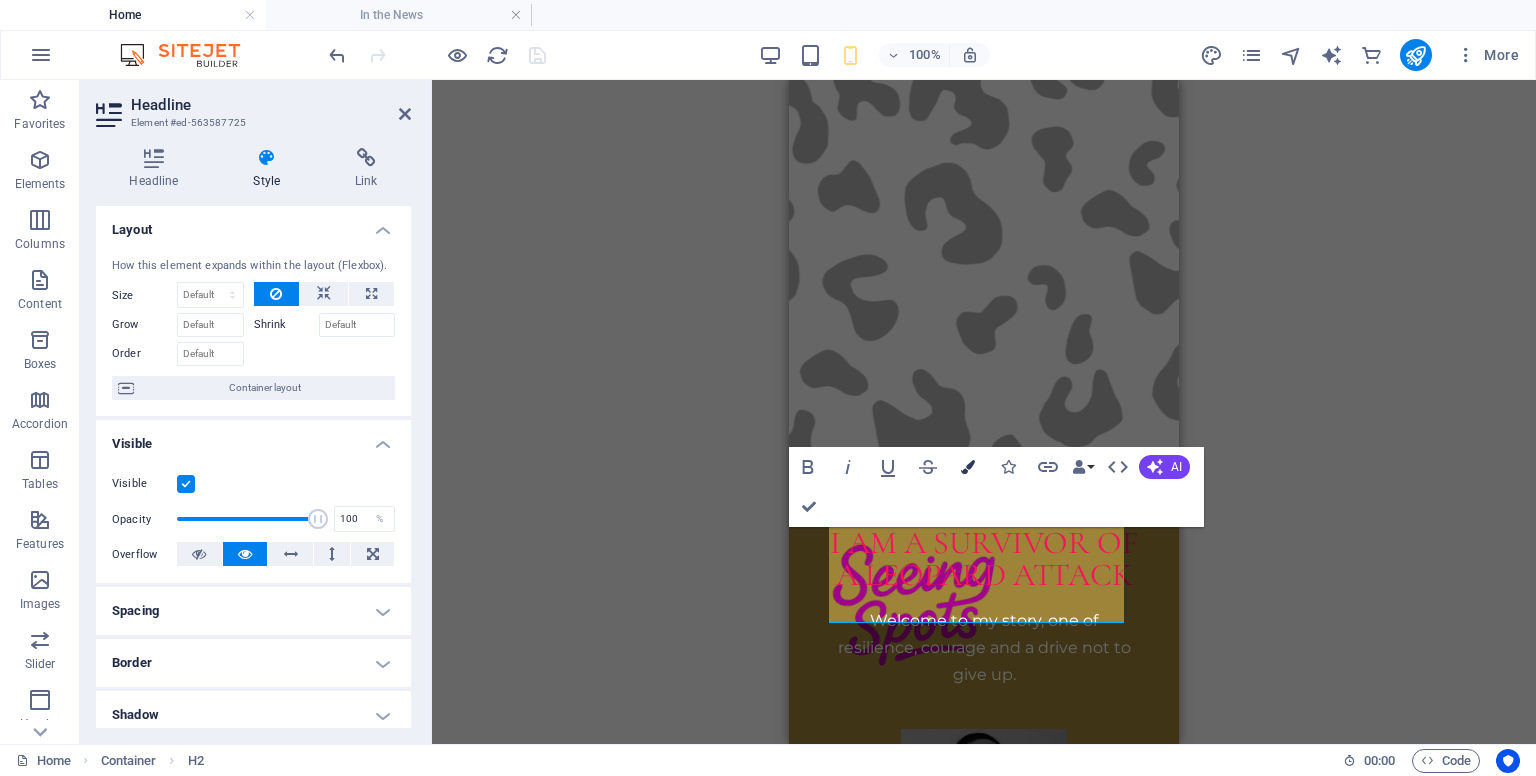 click at bounding box center [968, 467] 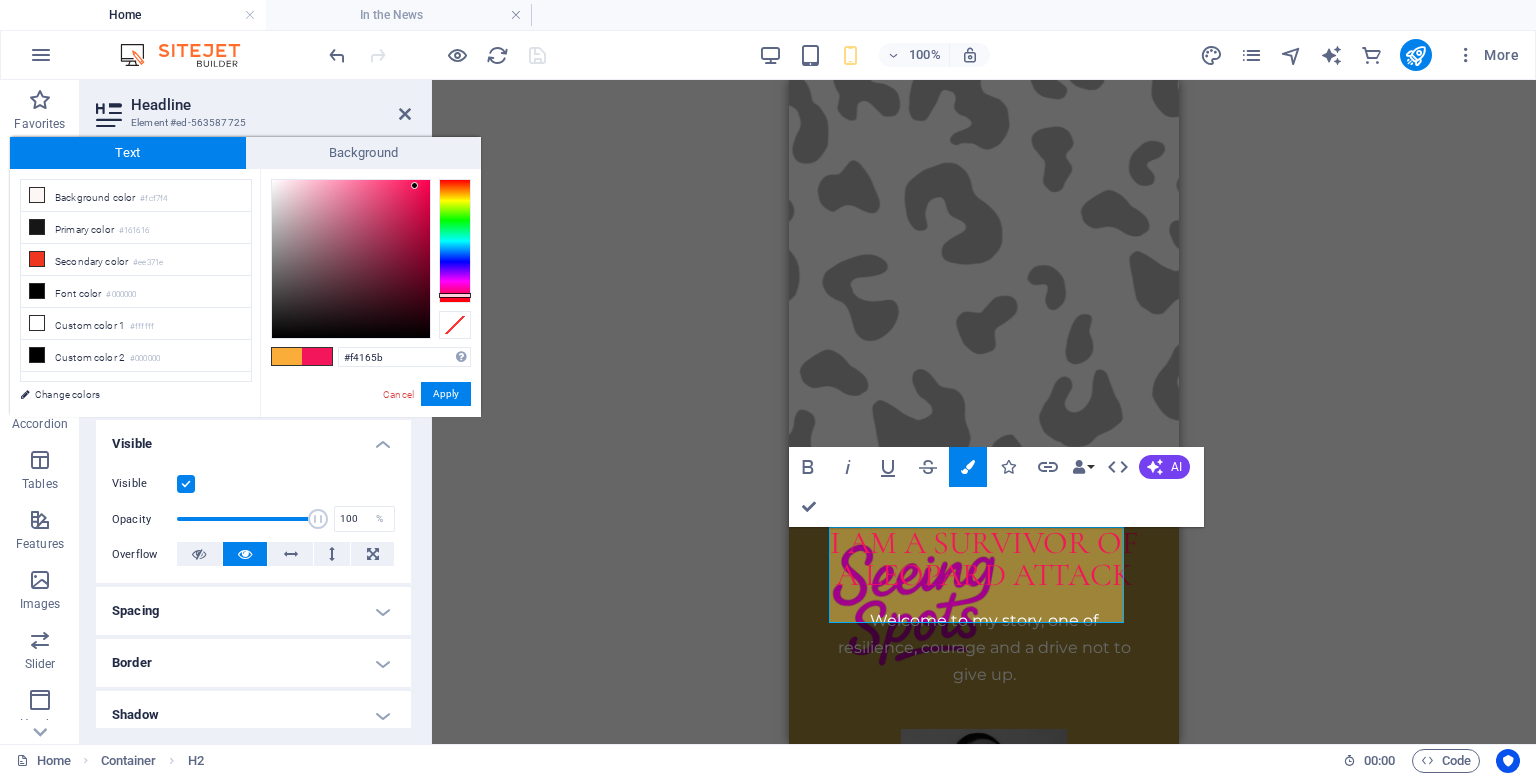 click at bounding box center [287, 356] 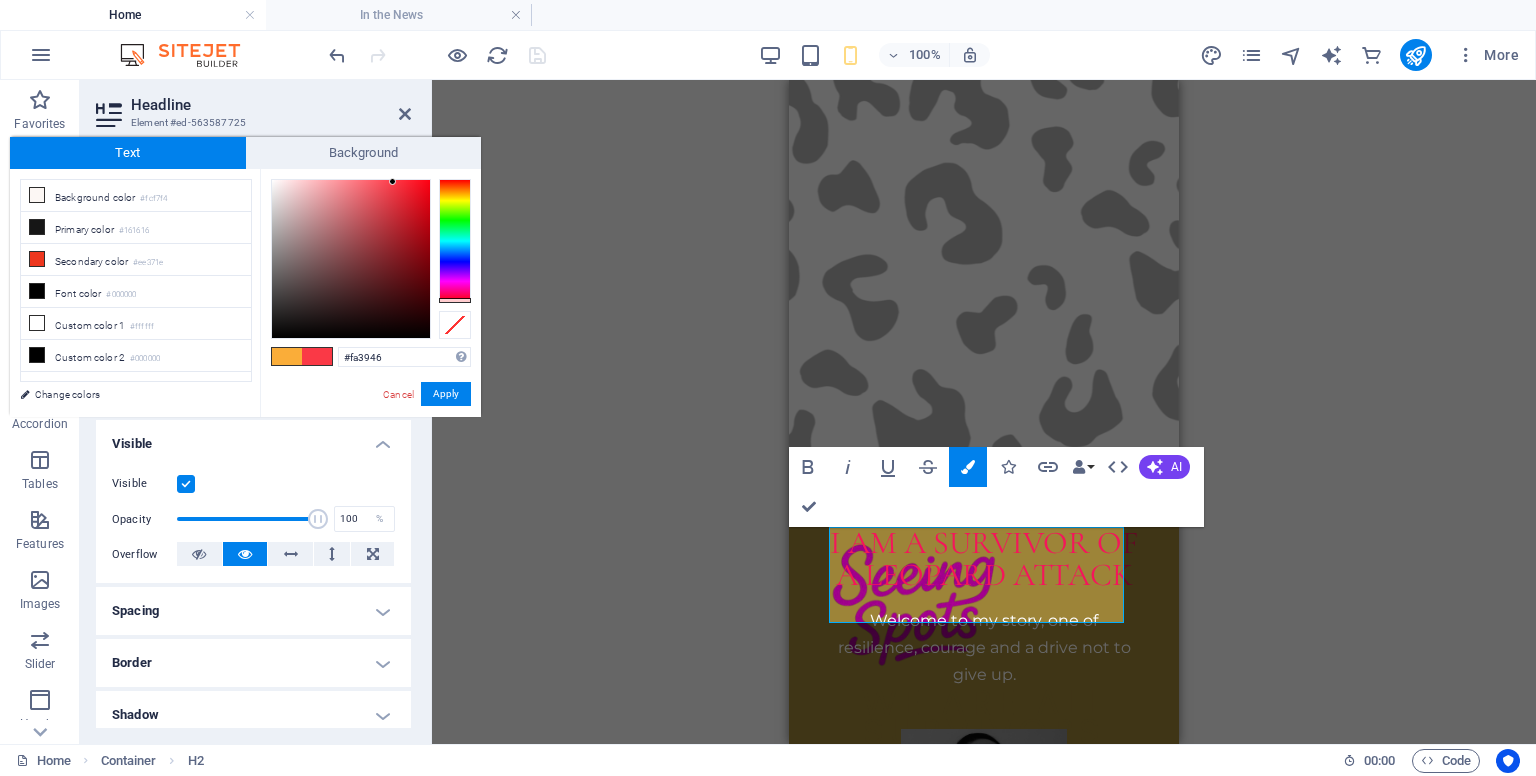 click at bounding box center (455, 241) 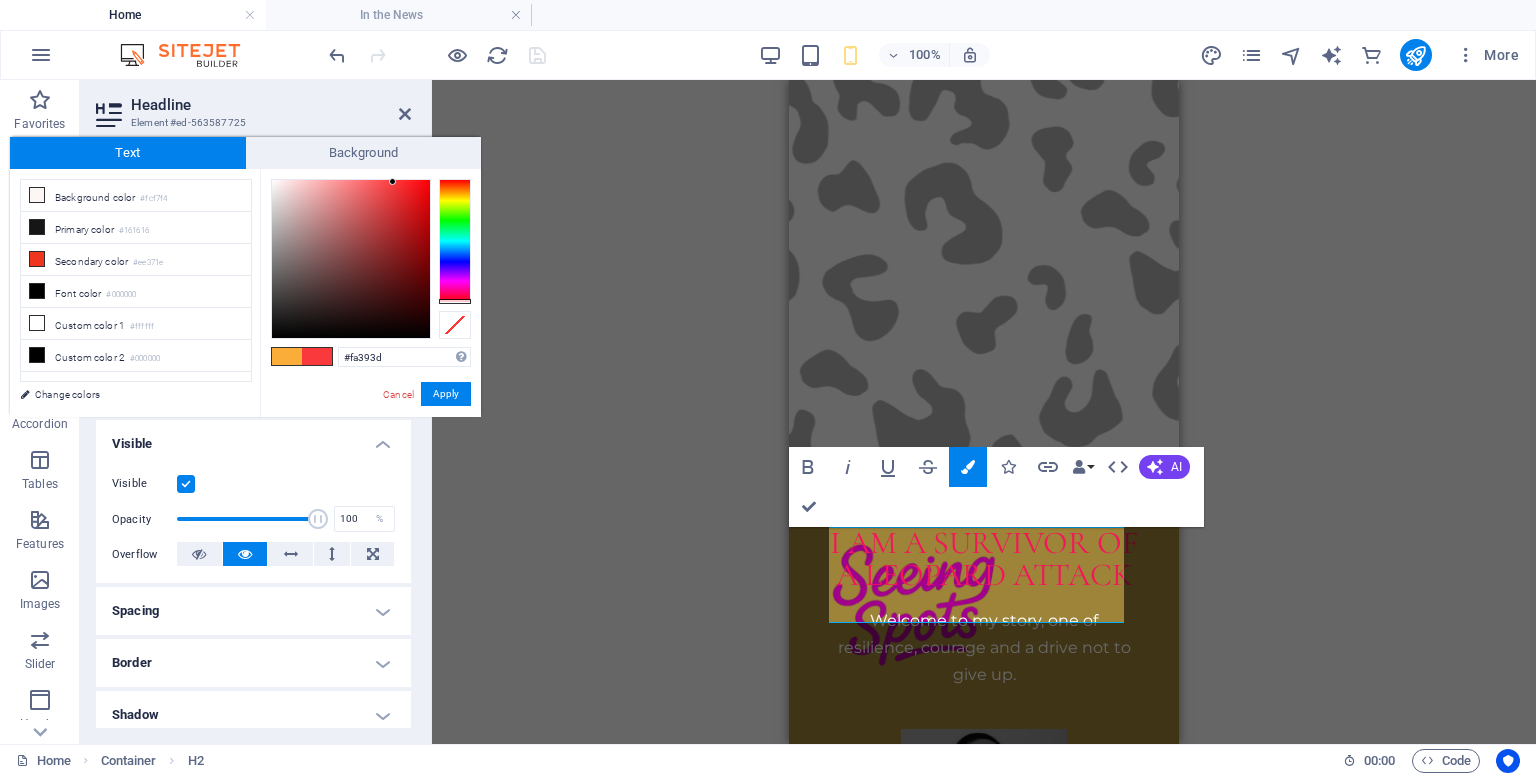 click at bounding box center (455, 301) 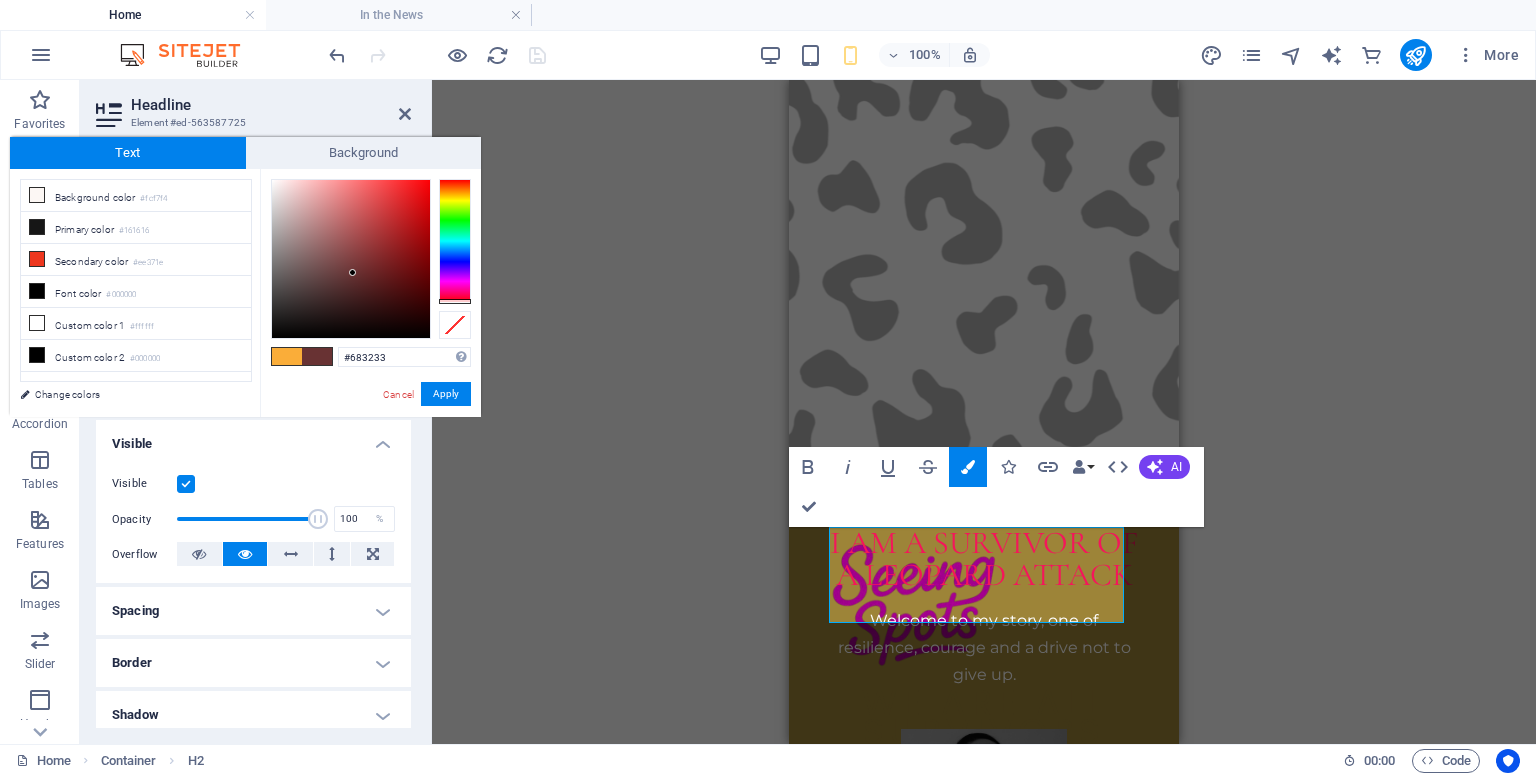 click at bounding box center (351, 259) 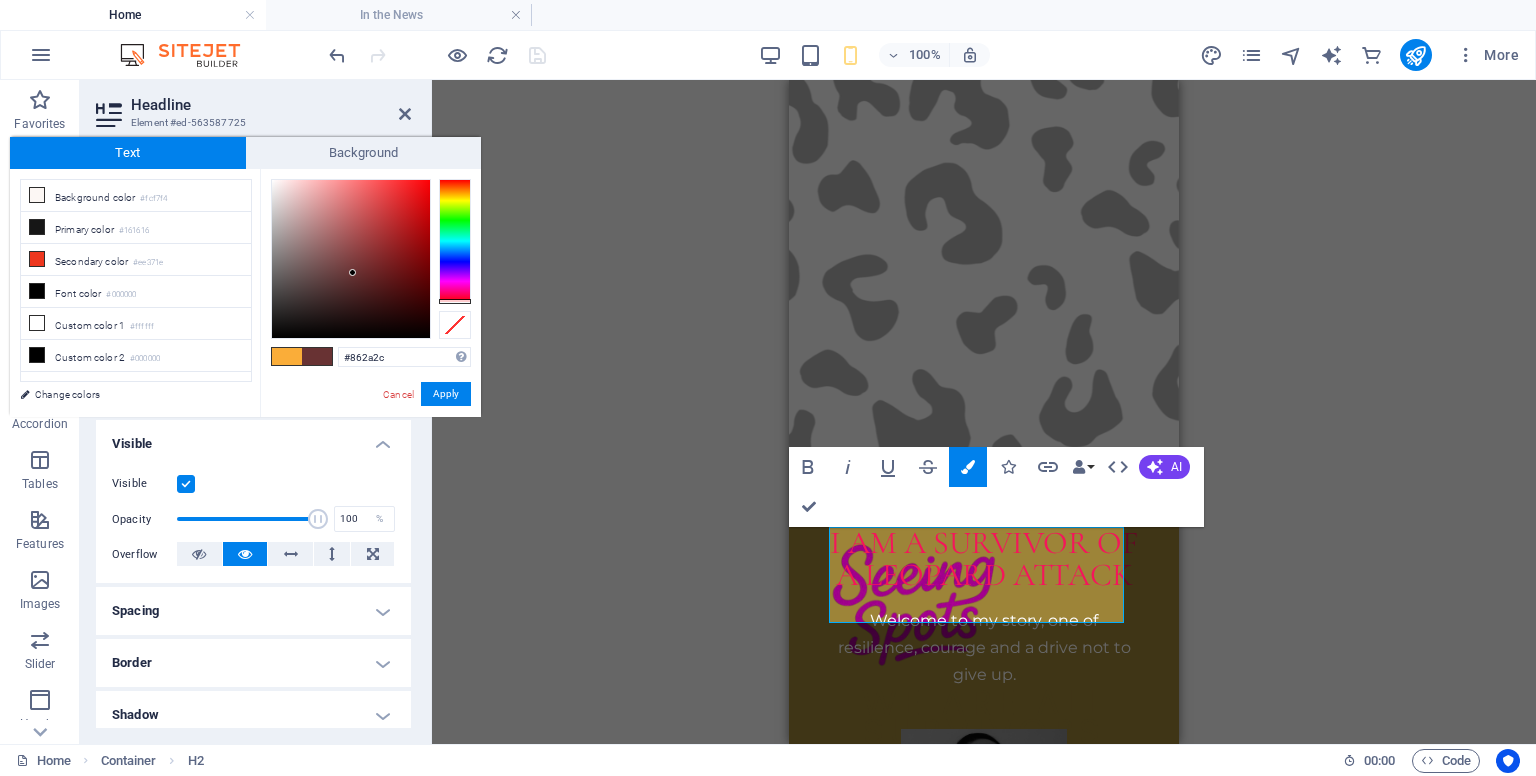 click at bounding box center (351, 259) 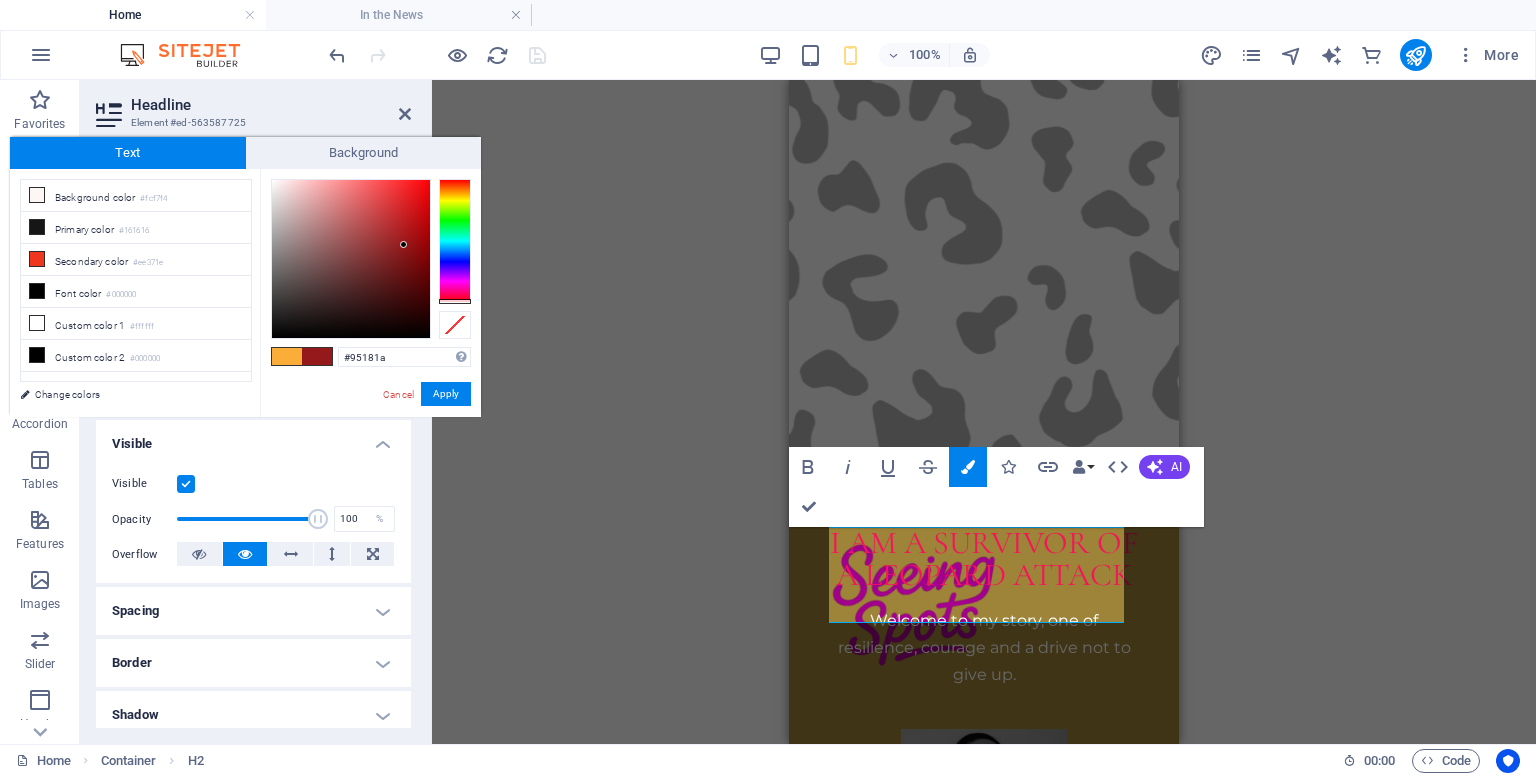 click at bounding box center [351, 259] 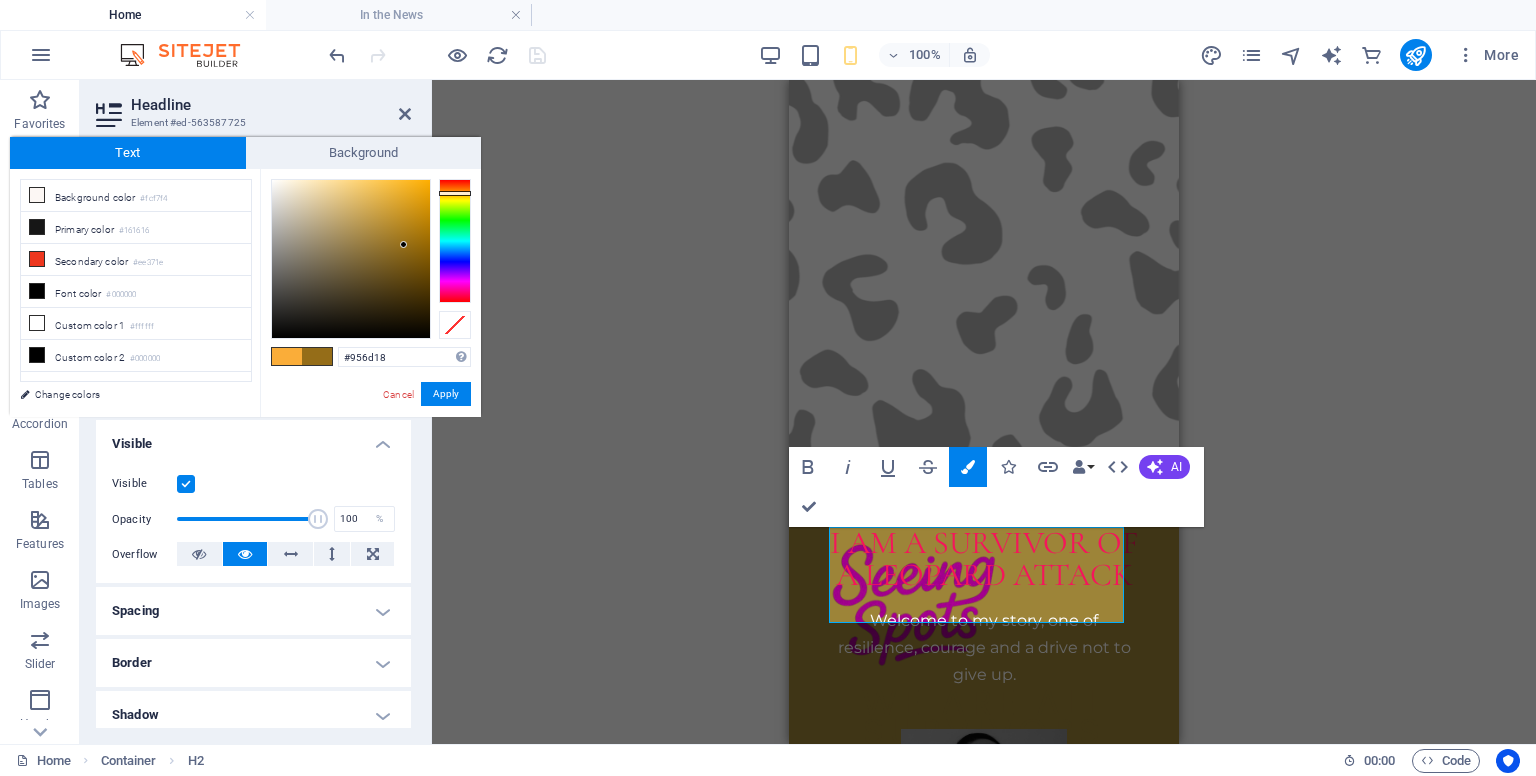 click at bounding box center [455, 241] 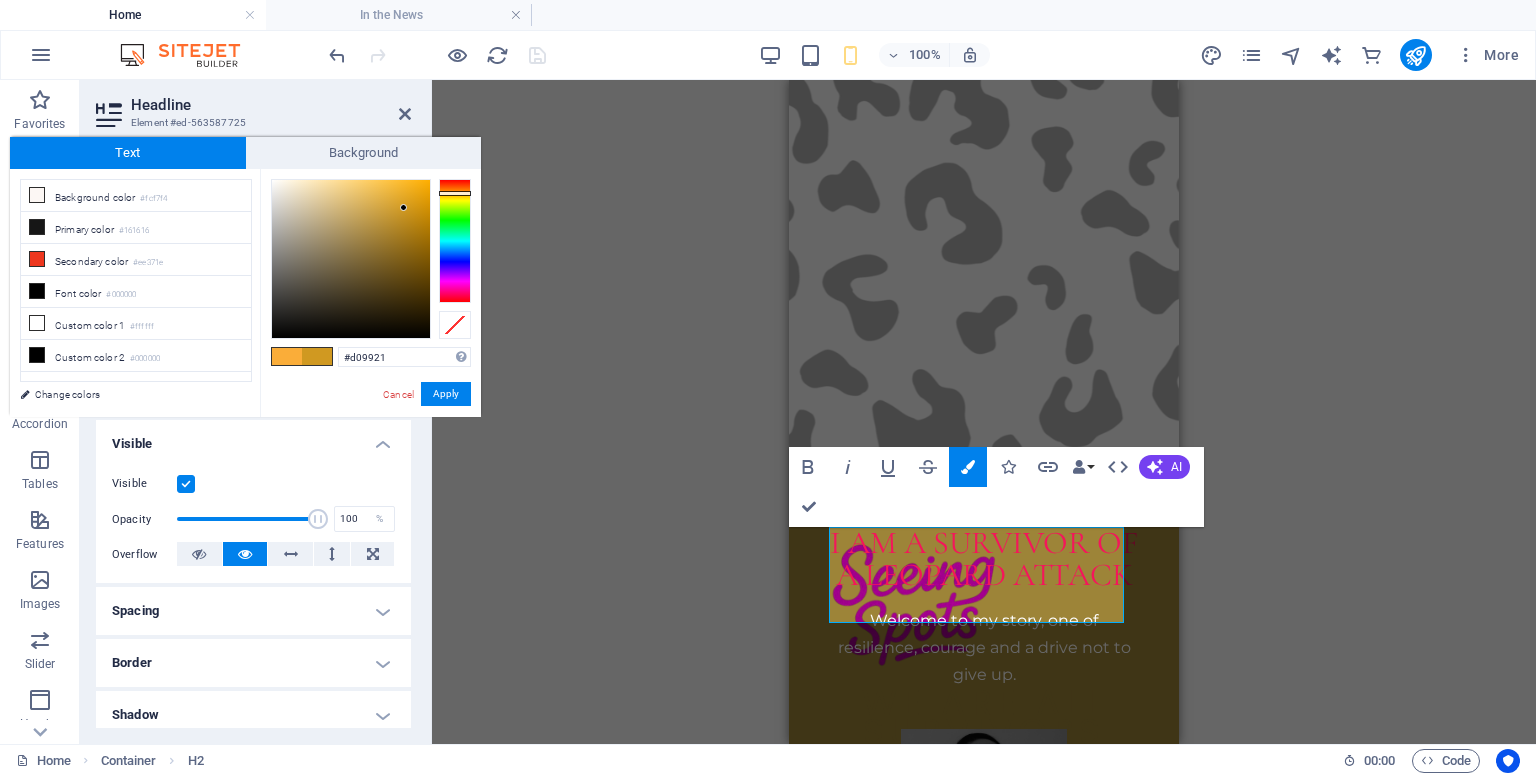 click at bounding box center [351, 259] 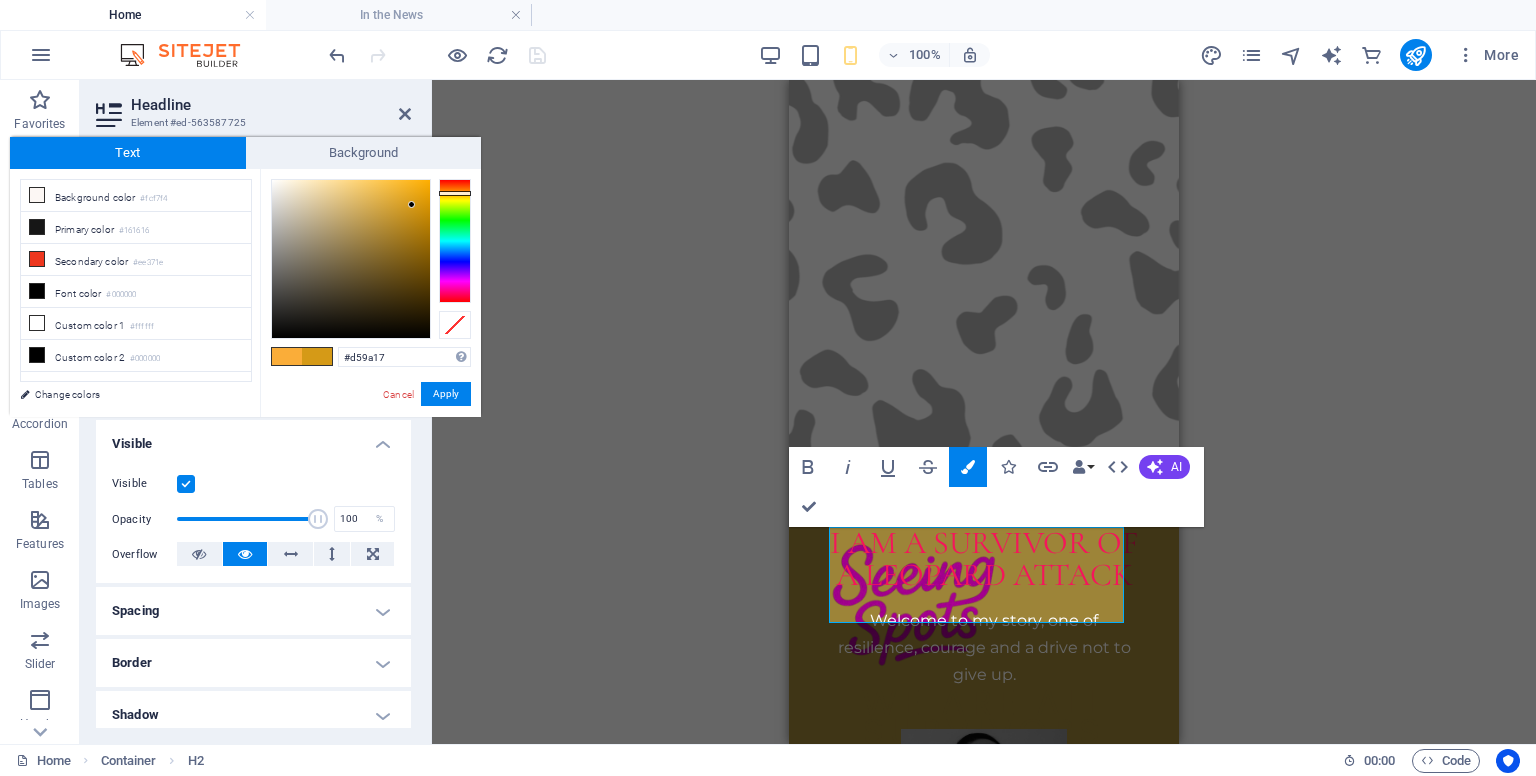 click at bounding box center [351, 259] 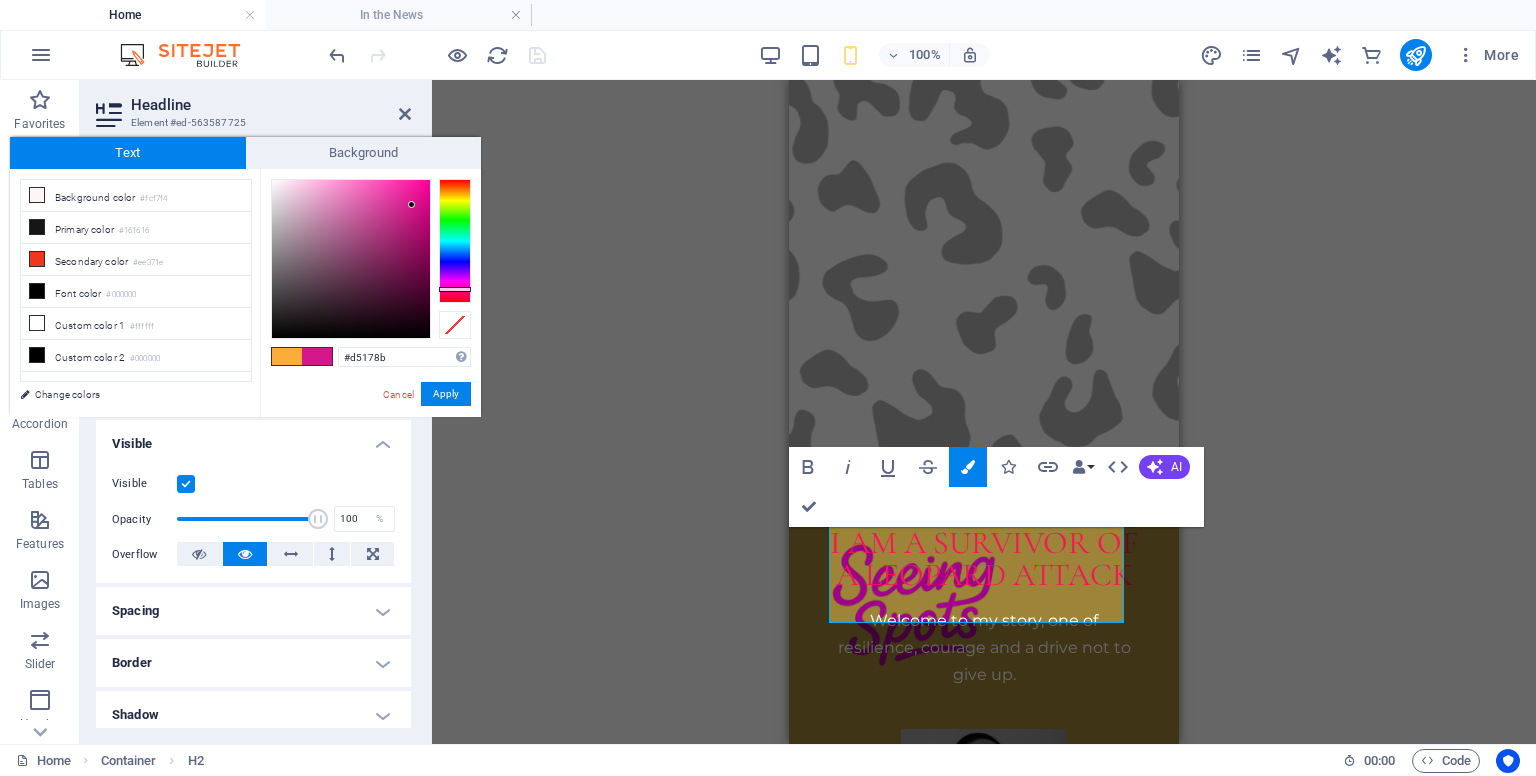 click at bounding box center [455, 241] 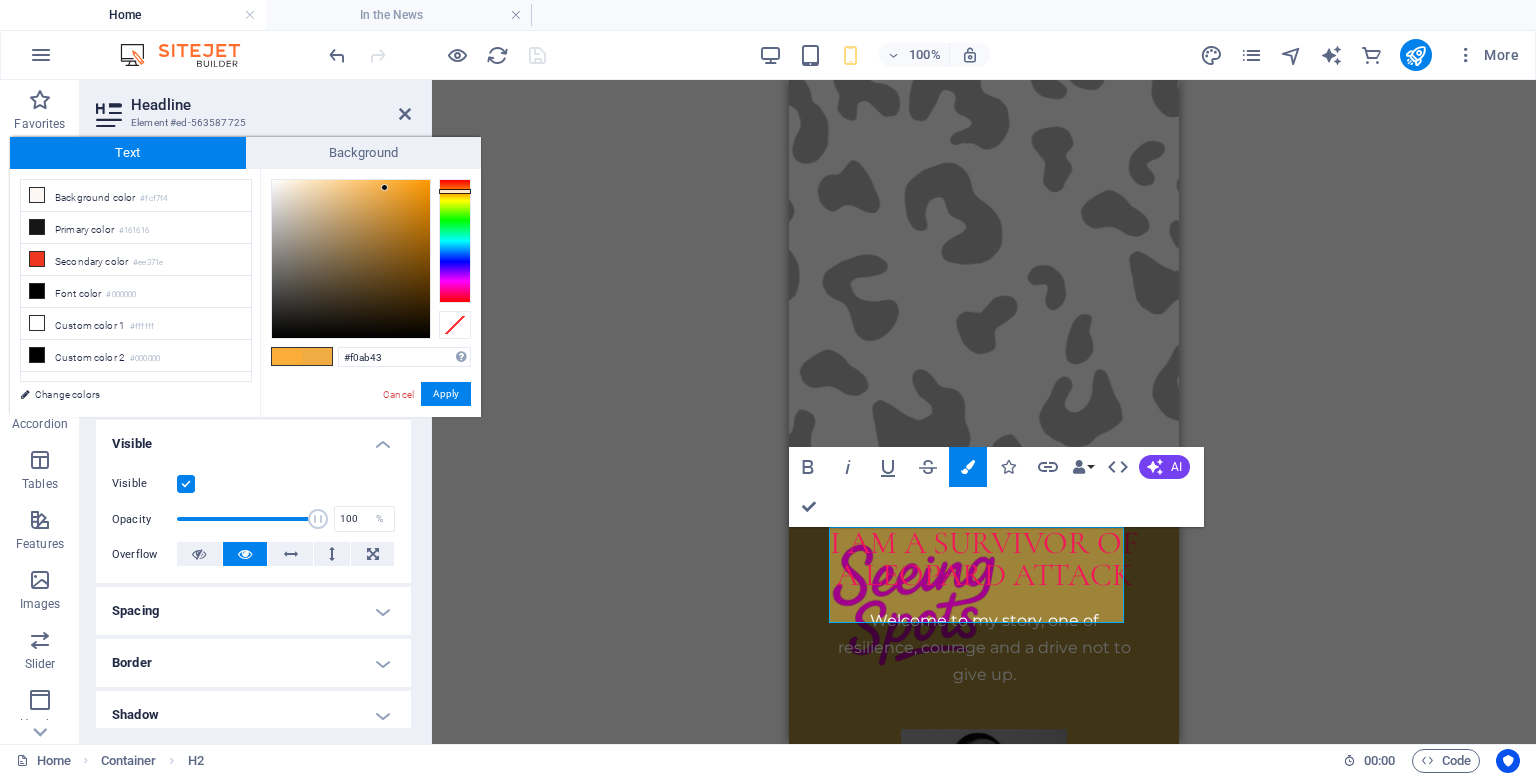 click at bounding box center (351, 259) 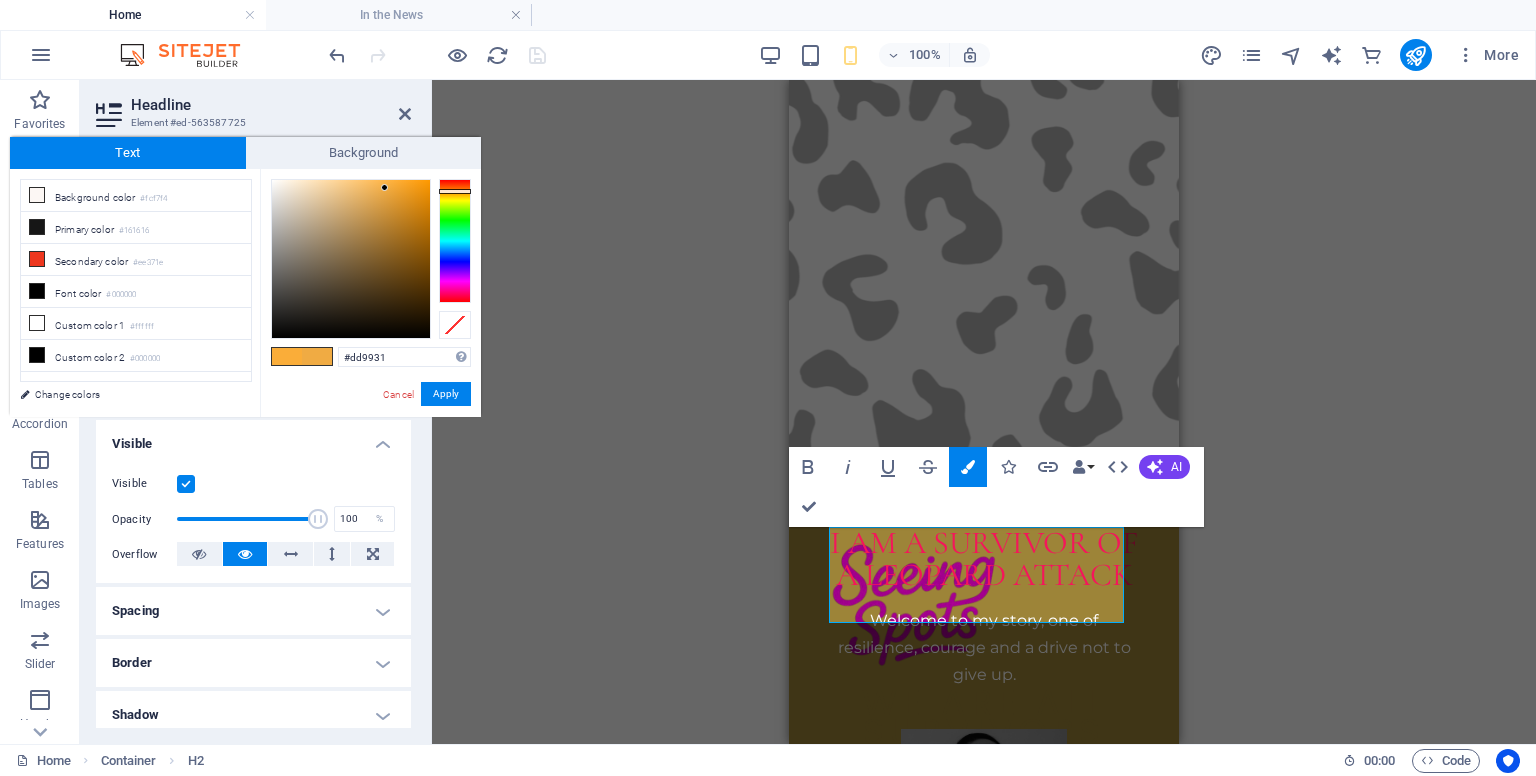 click at bounding box center [351, 259] 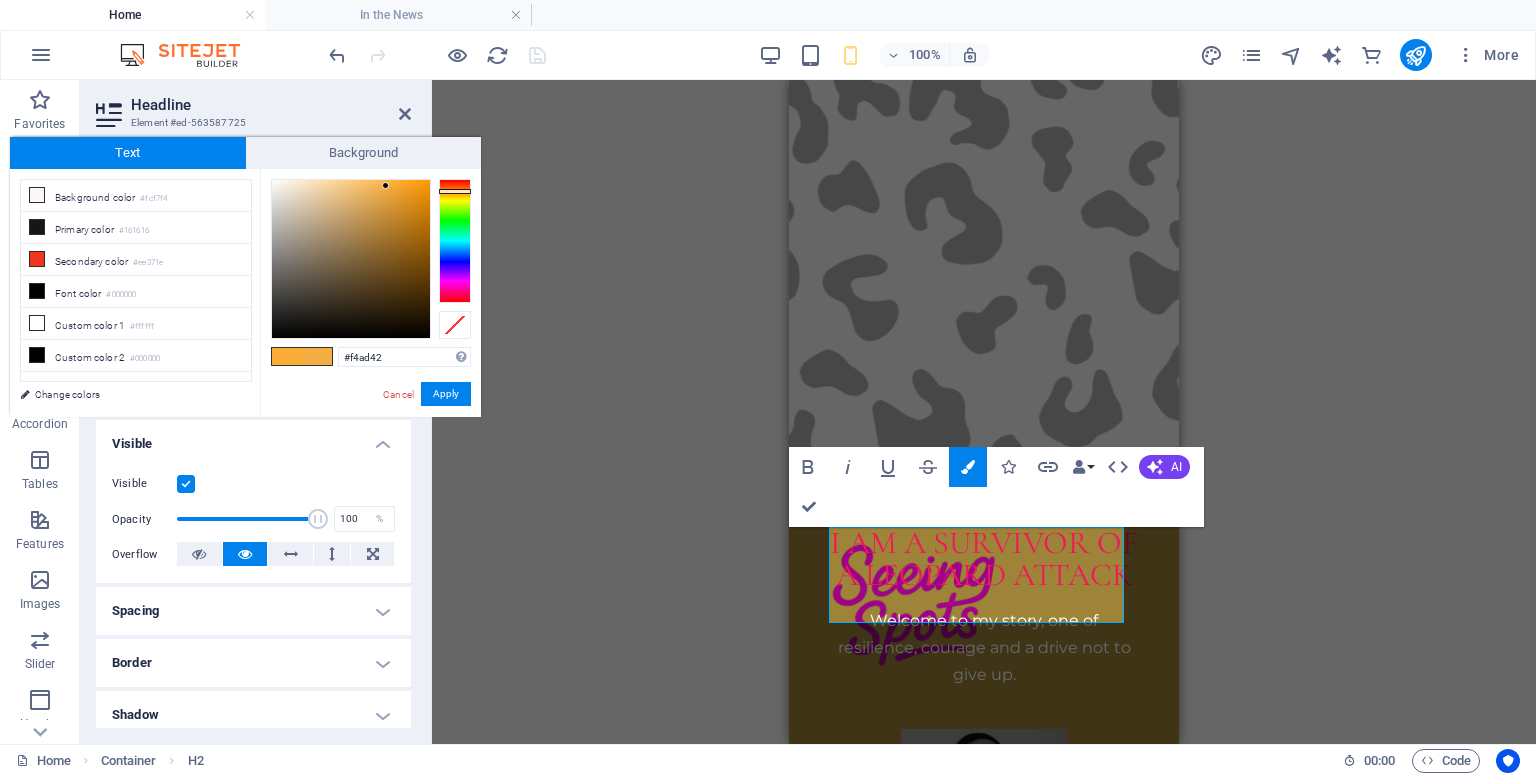 click at bounding box center [351, 259] 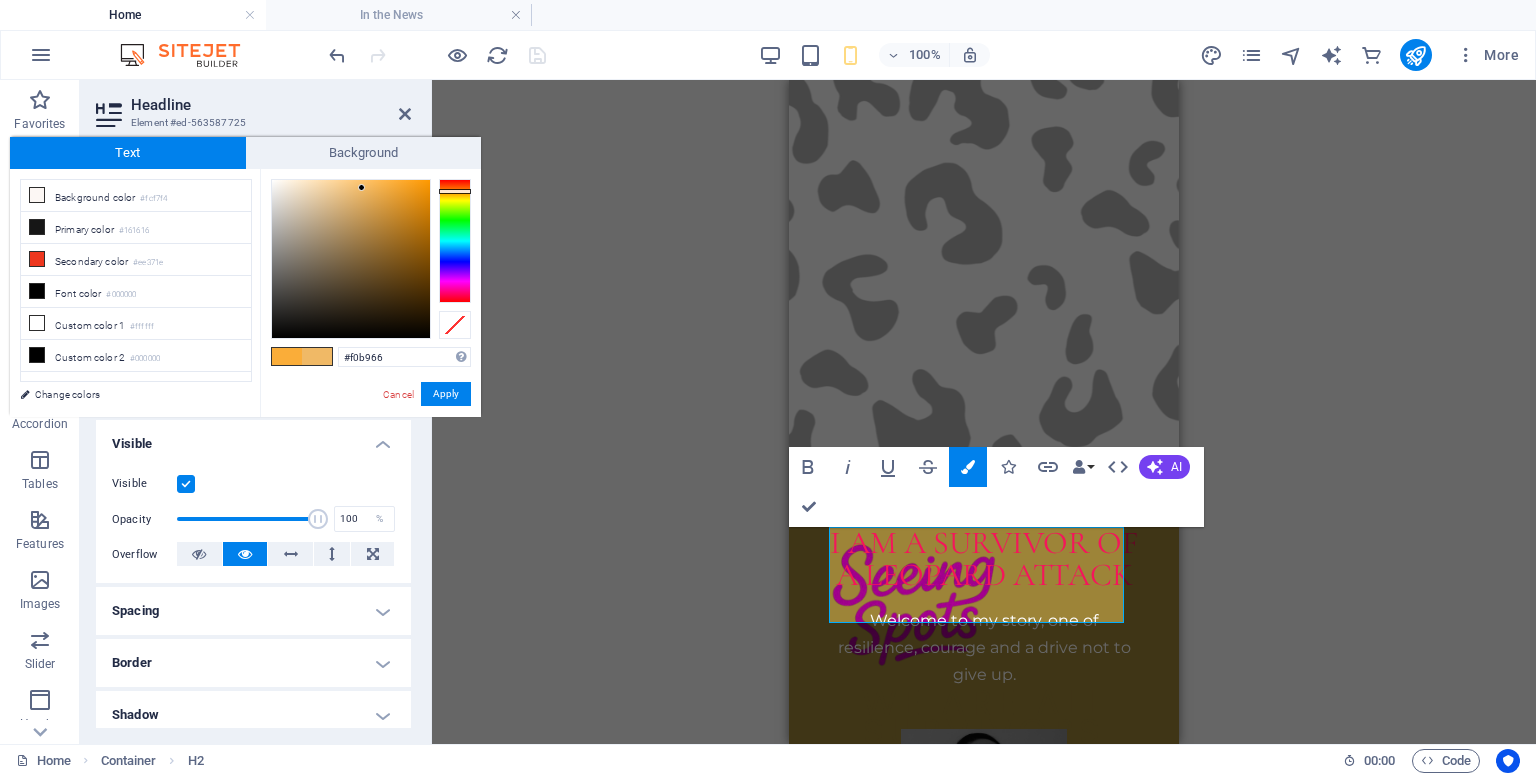 click at bounding box center (351, 259) 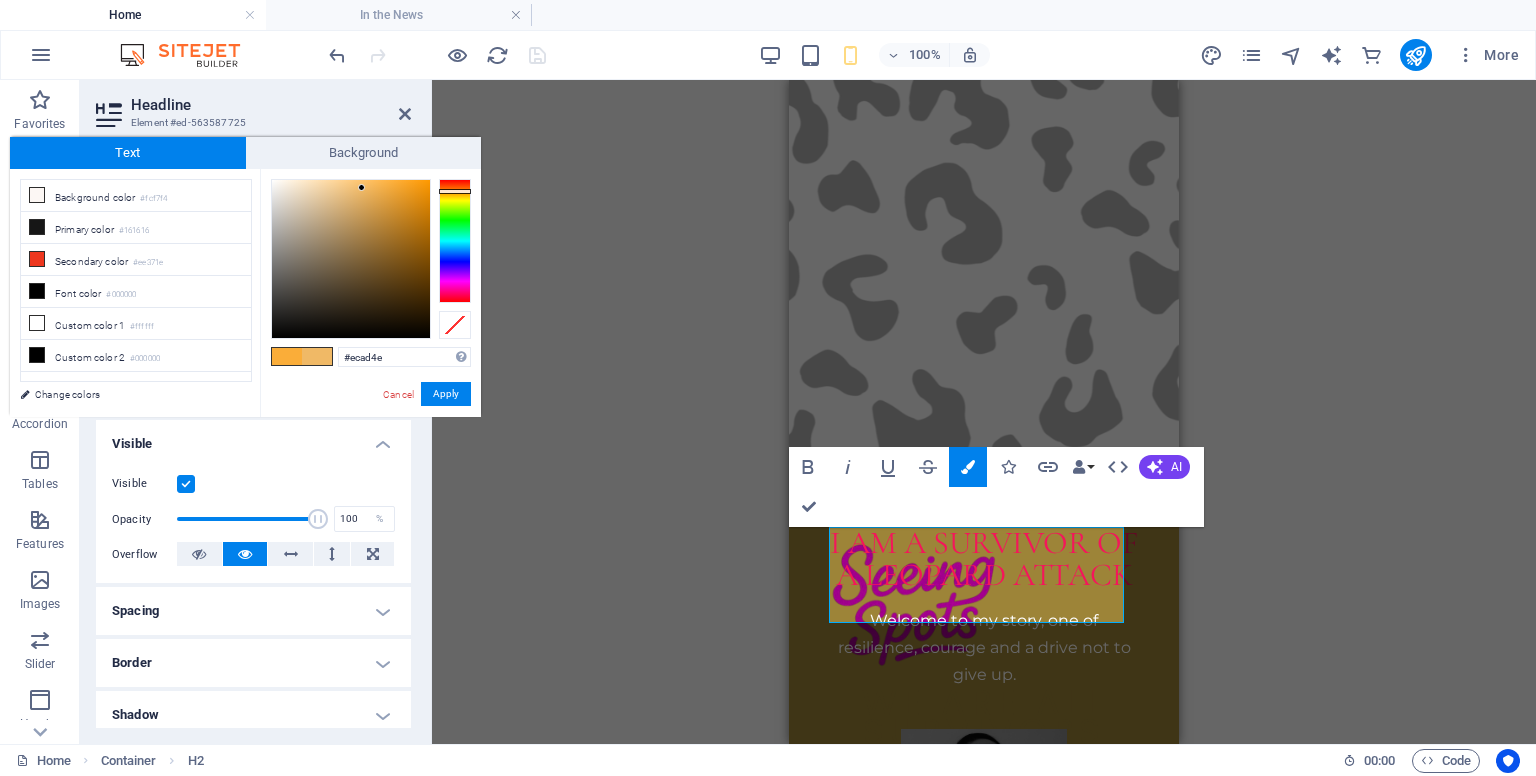 click at bounding box center (351, 259) 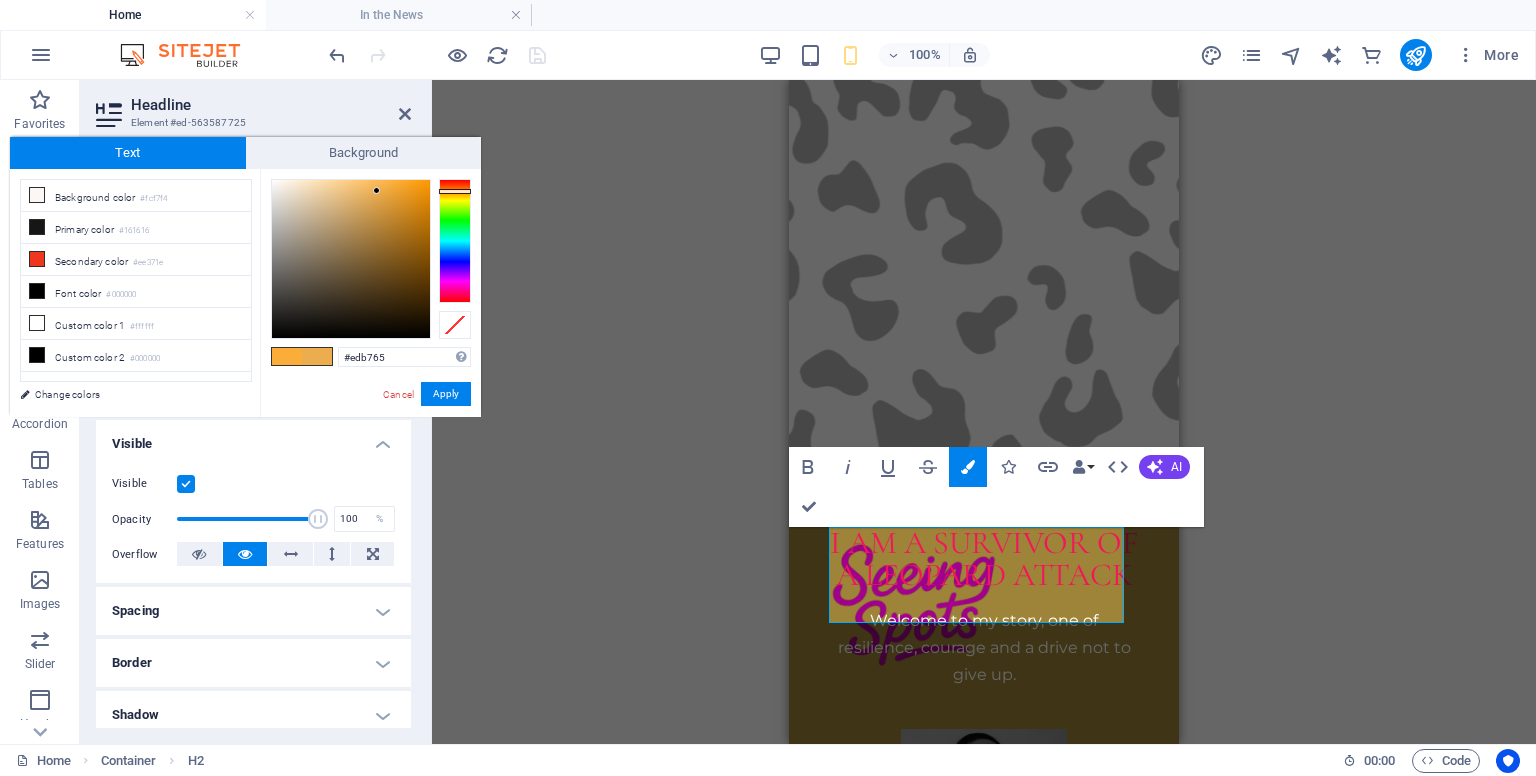 click at bounding box center (351, 259) 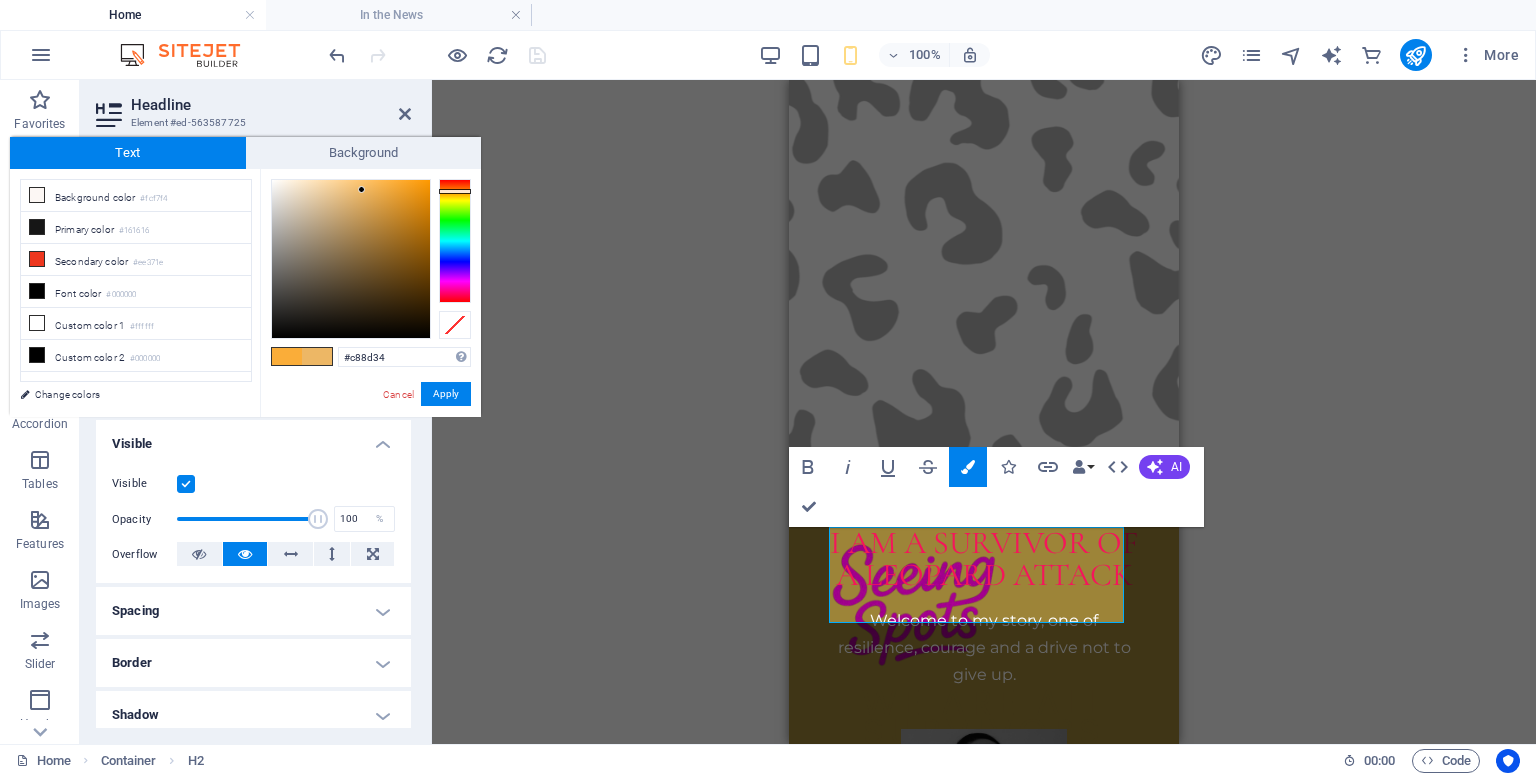 click at bounding box center (351, 259) 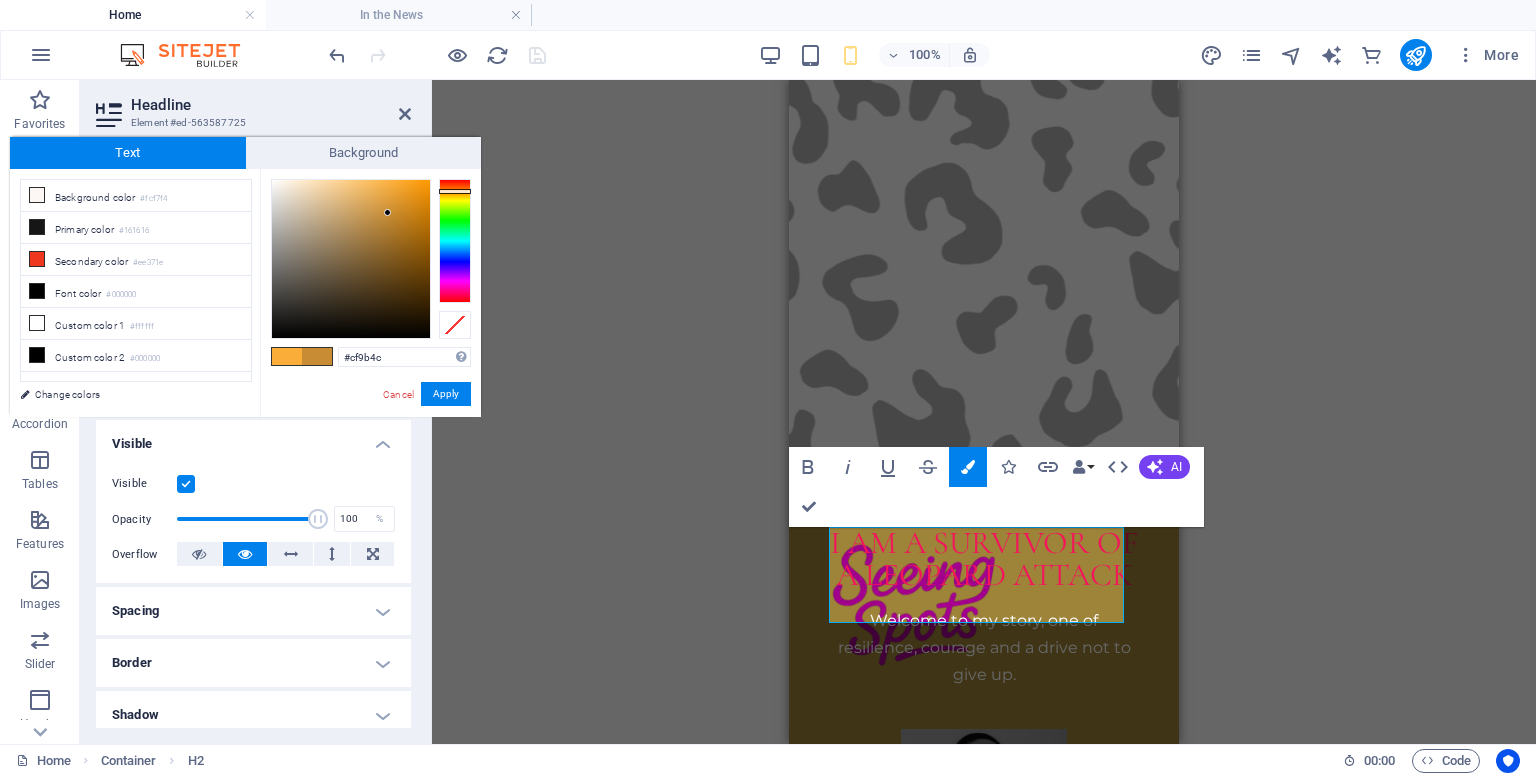 click at bounding box center (351, 259) 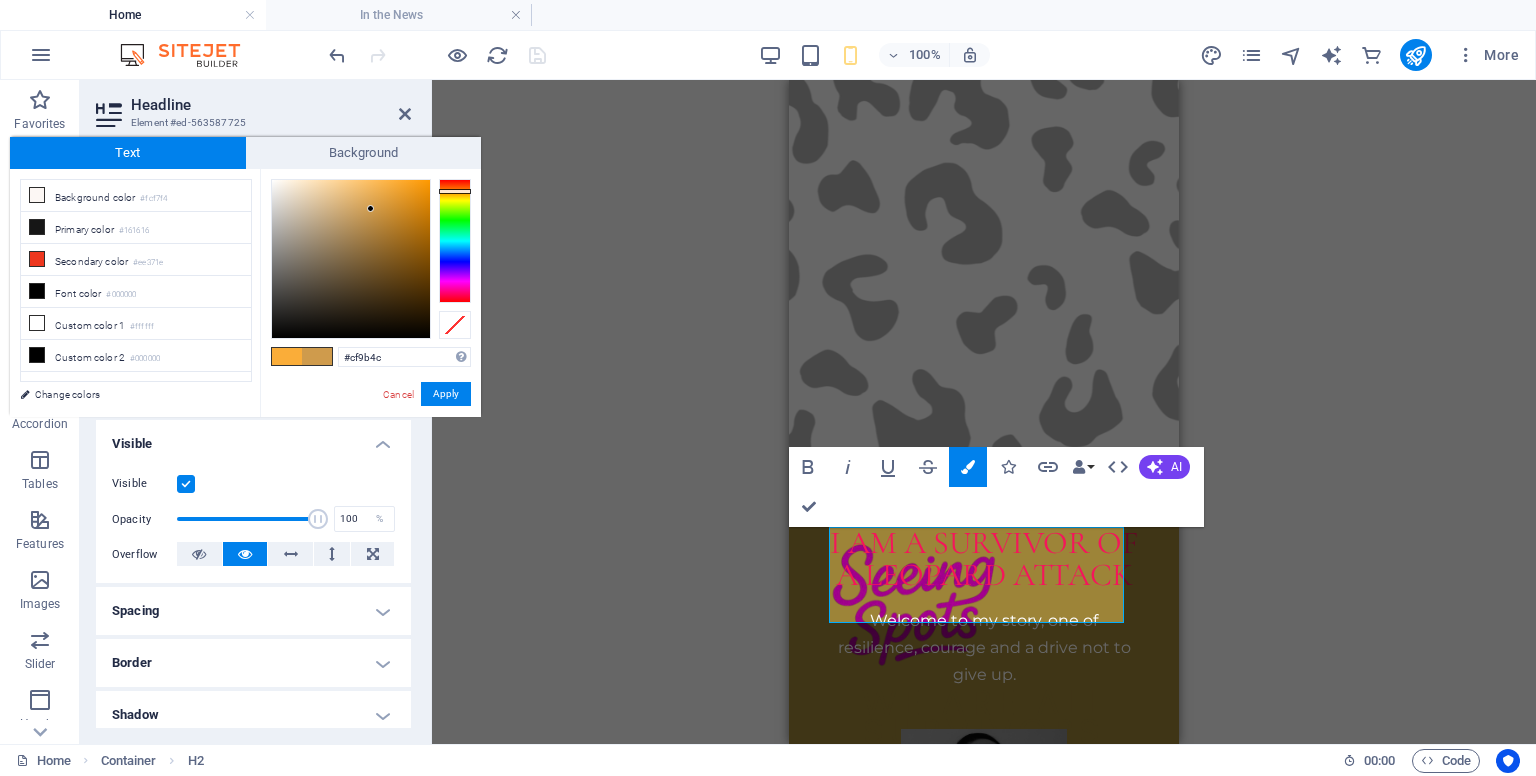 type on "#e5ac56" 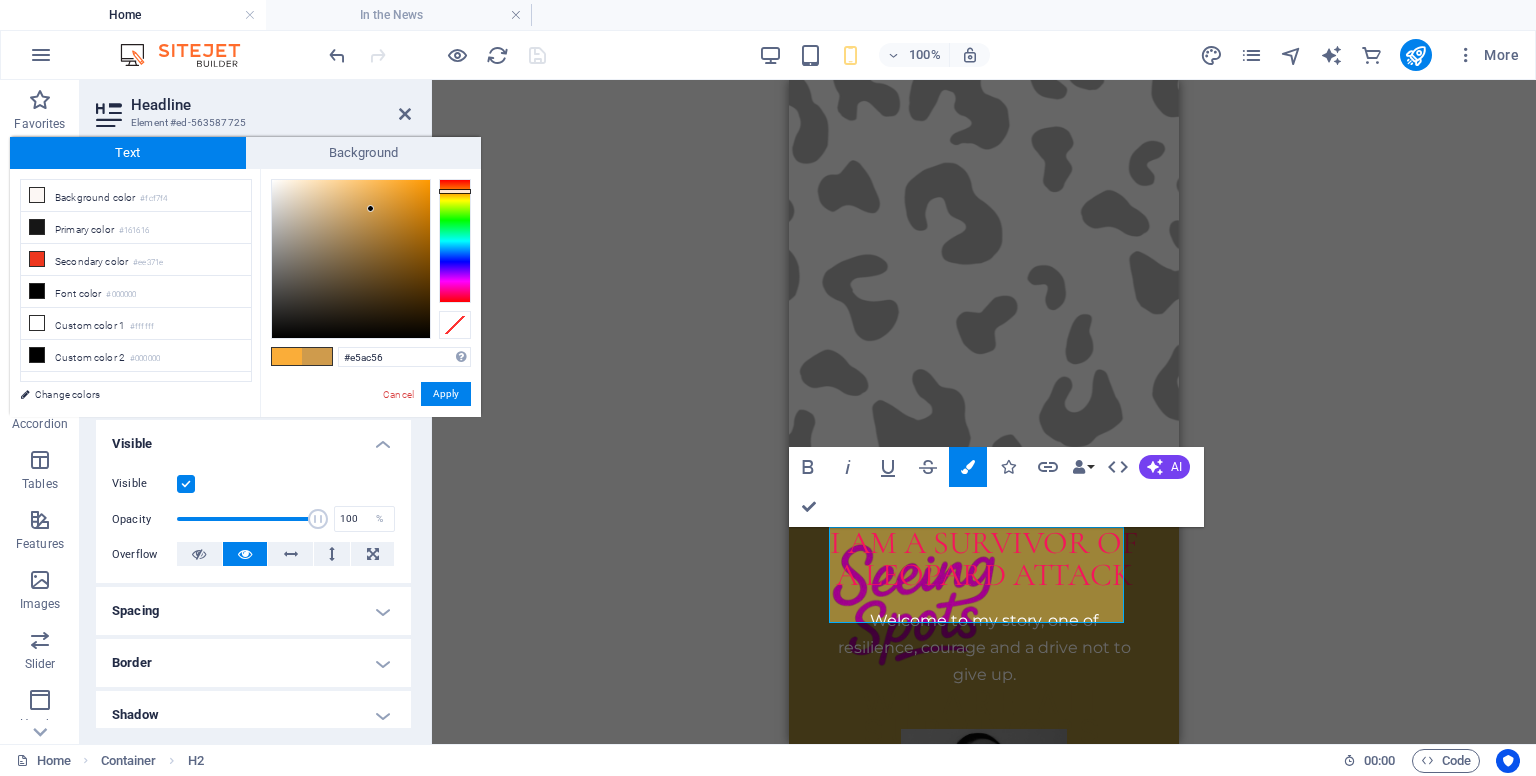 click at bounding box center (351, 259) 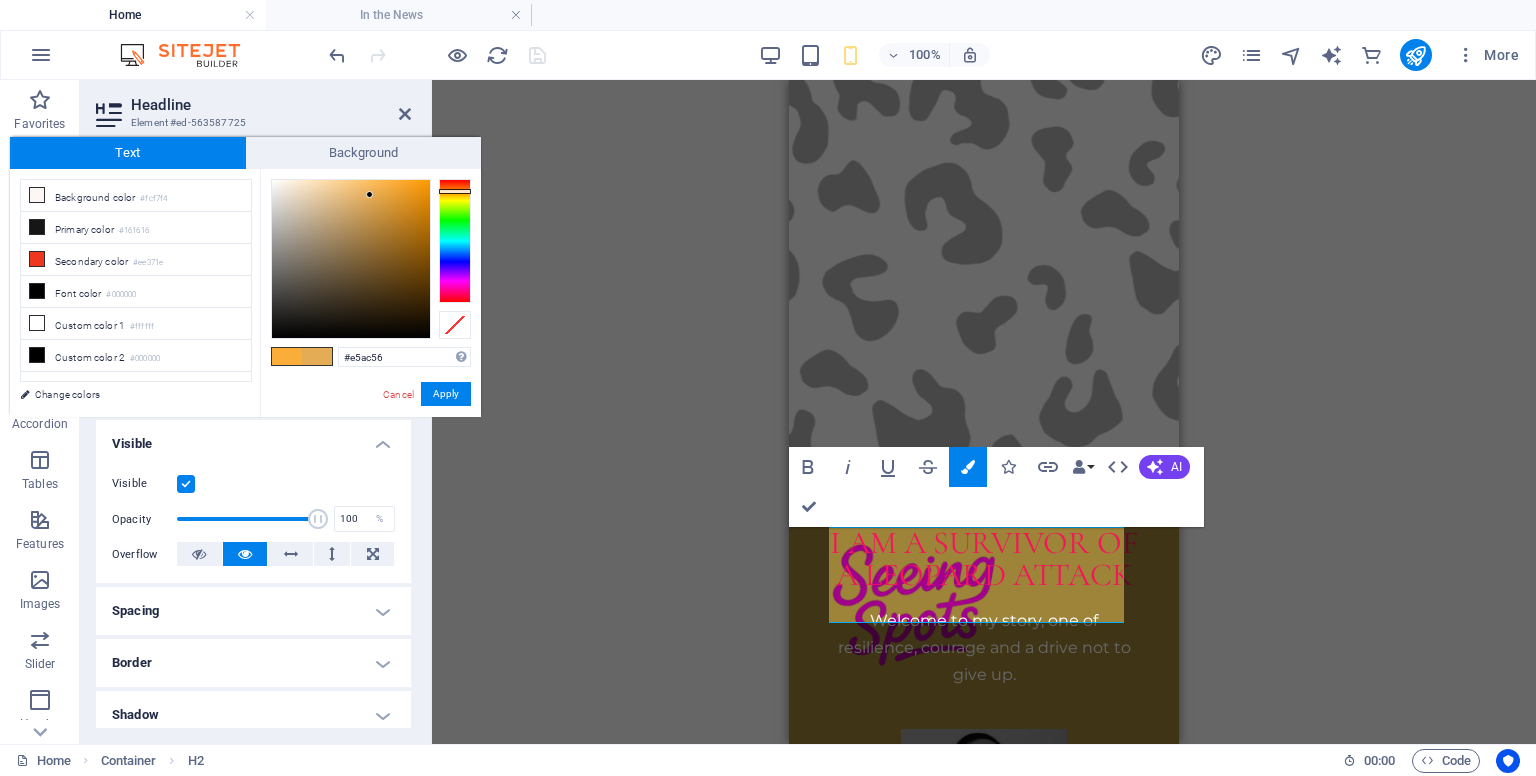 click on "H1   Banner   Banner   Container   Banner   Menu Bar   Menu   Logo   Spacer   Container   H2   Spacer   Text   Spacer   Container   Image   Container   Image   Image   Spacer   H5   Container   Container   H2   Spacer   Text   Spacer   Container   20-60-20   Container   Image   Spacer   Container   Image   Container   20-60-20   Container   Spacer   Button   Container   H2   Container   Text   Container   Container   Image   20-60-20   Container   Container   Spacer   Image   Spacer   Separator   Spacer   Container   H2   Container   Spacer   Container   Spacer   Container   Button   Container   Placeholder   Spacer   Container   Spacer   Container   Image   Text   Spacer   Container   Spacer   Spacer   Footer Saga   Container   H5   Container   Spacer   Social Media Icons   Container   H4   20-60-20   Image   20-60-20   Container   Spacer   Container   Image   Container   20-60-20   Container   20-60-20   Container   Image   Button   H4   Container   Container   Container" at bounding box center [984, 412] 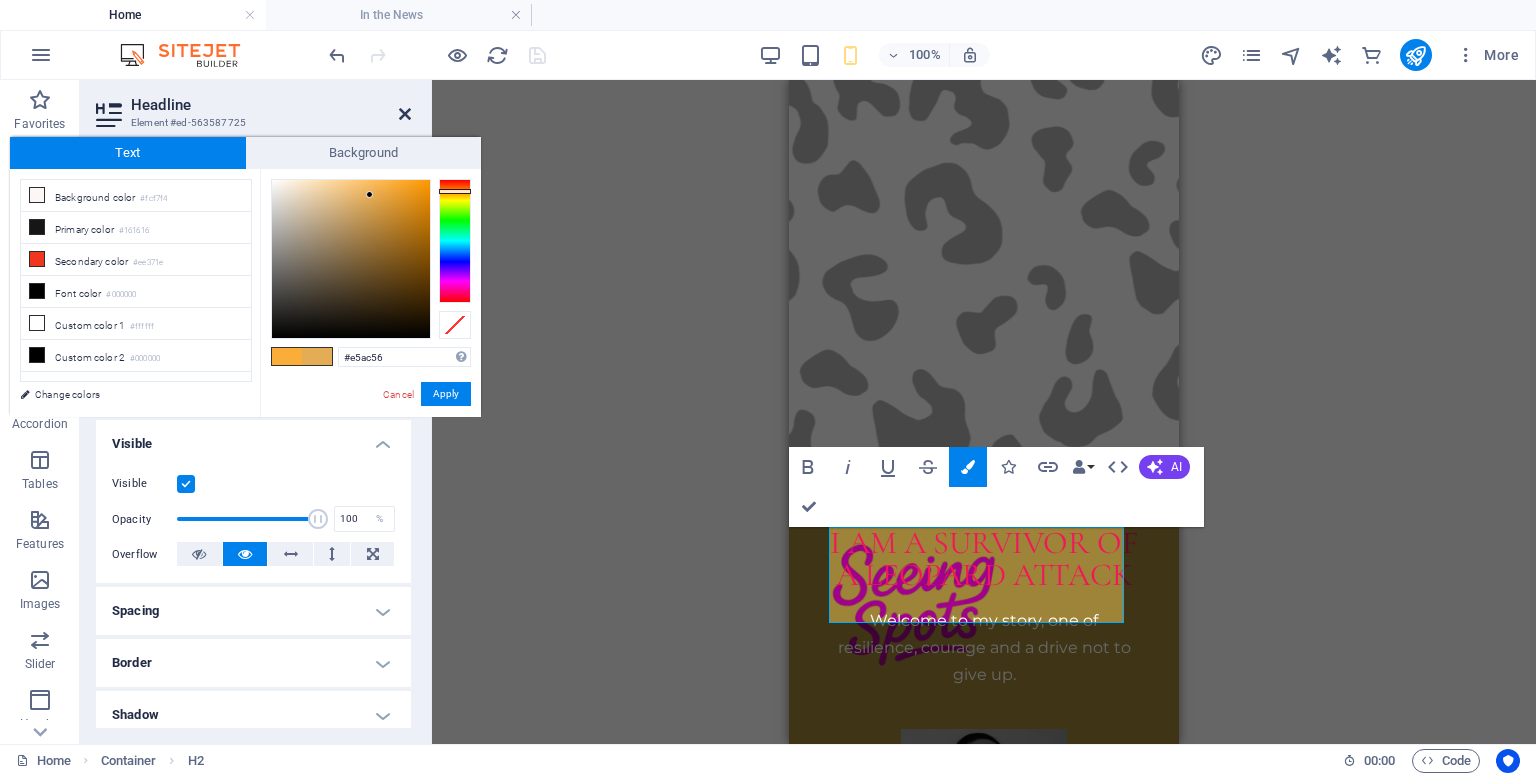 click at bounding box center [405, 114] 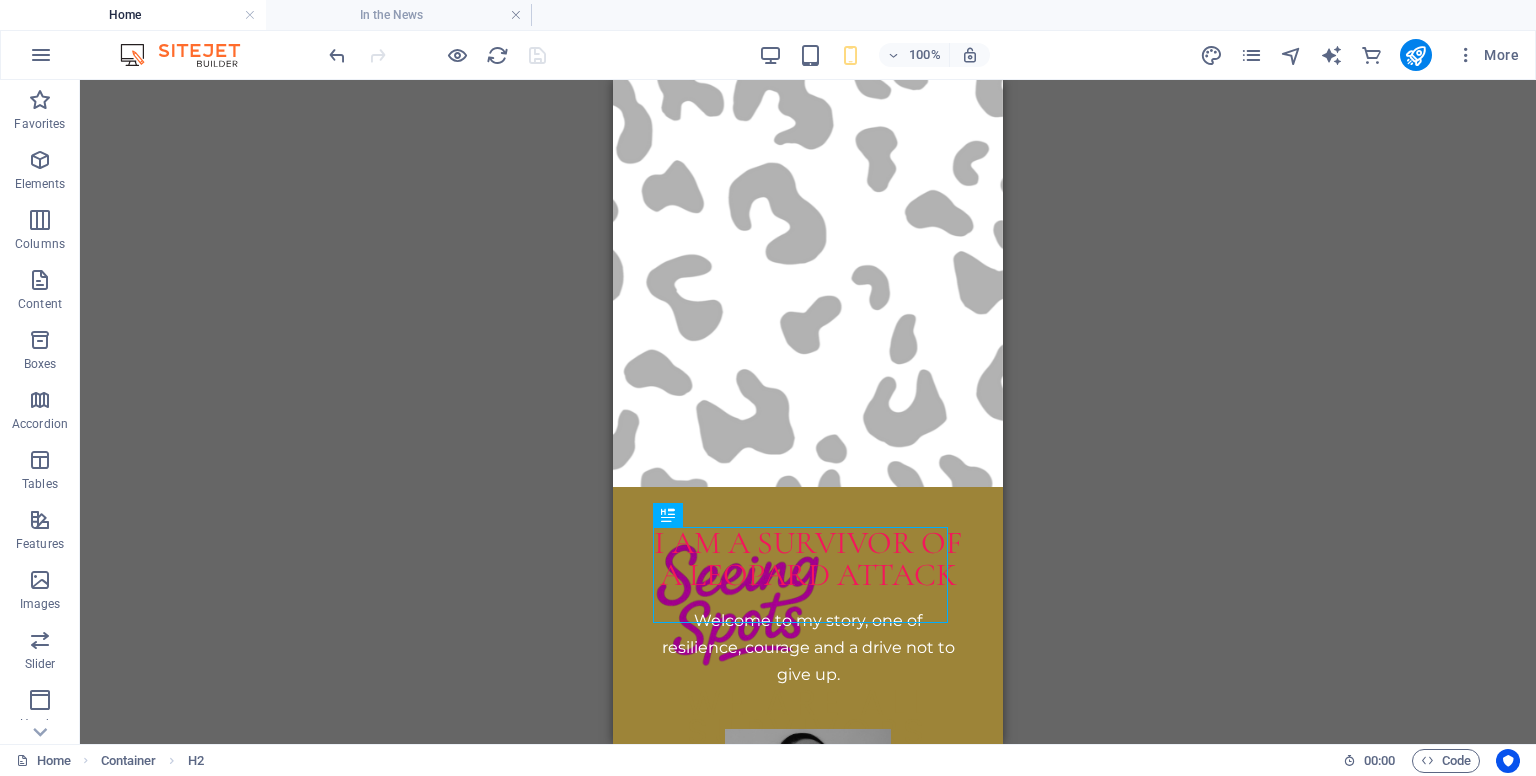 click on "H1   Banner   Banner   Container   Banner   Menu Bar   Menu   Banner   Logo   Spacer   Container   H2   Spacer   Text   Spacer   Container   Image   Container   Image   Image   Spacer   H5   Container   Container   H2   Spacer   Text   Spacer   Container   20-60-20   Container   Image   Spacer   Container   Image   Container   20-60-20   Container   Spacer   Button   Container   H2   Container   Text   Container   Container   Image   20-60-20   Container   Container   Spacer   Image   Spacer   Separator   Spacer   Container   H2   Container   Spacer   Container   Spacer   Container   Button   Container   Placeholder   Spacer   Container   Spacer   Container   Image   Text   Spacer   Container   Spacer   Spacer   Footer Saga   Container   H5   Container   Container   Spacer   Social Media Icons   Container   H4   20-60-20   Image   20-60-20   Container   Spacer   Container   Image   Container   20-60-20   Container   20-60-20   Container   Image   Button   H4   Container   Container" at bounding box center (808, 412) 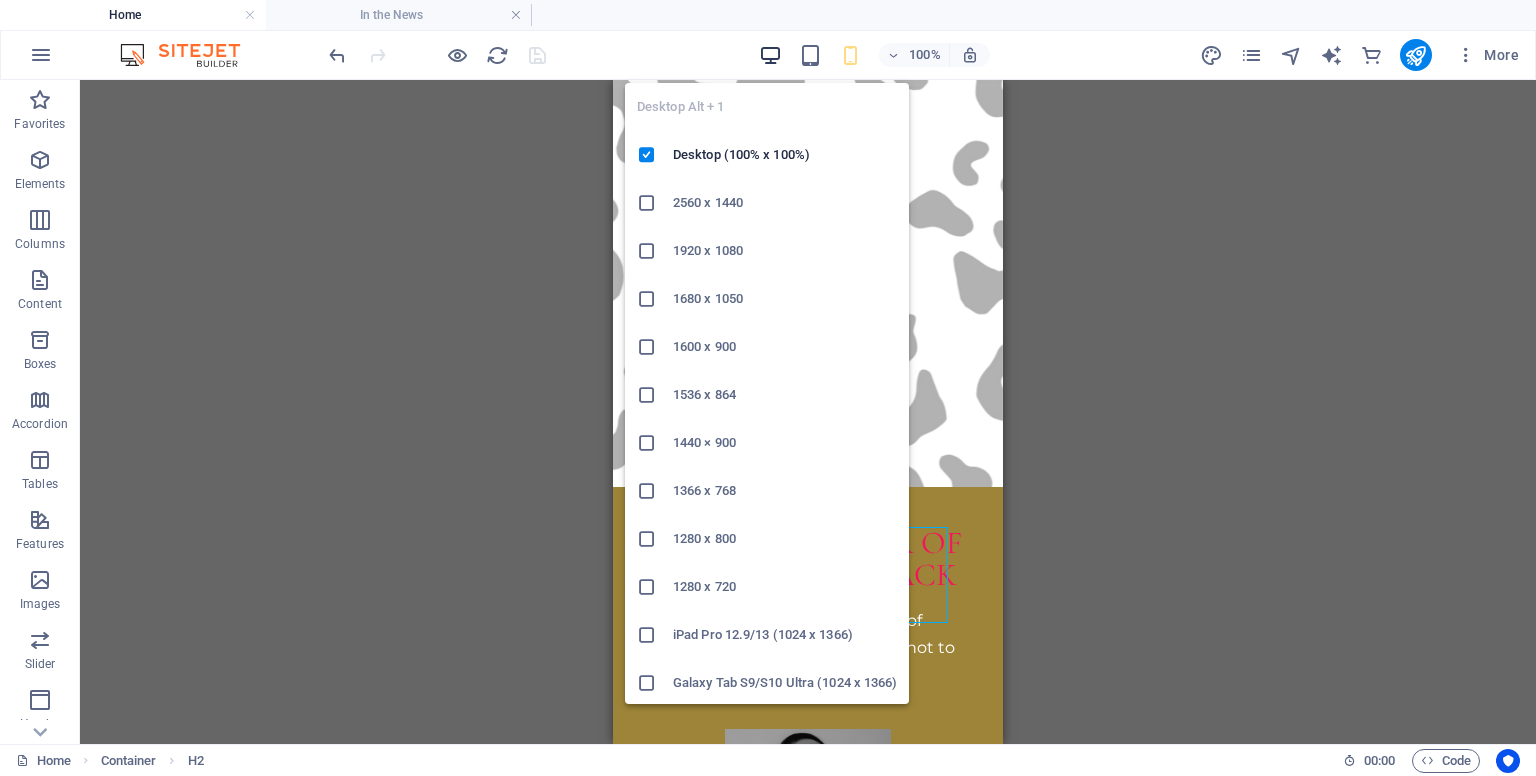 click at bounding box center (770, 55) 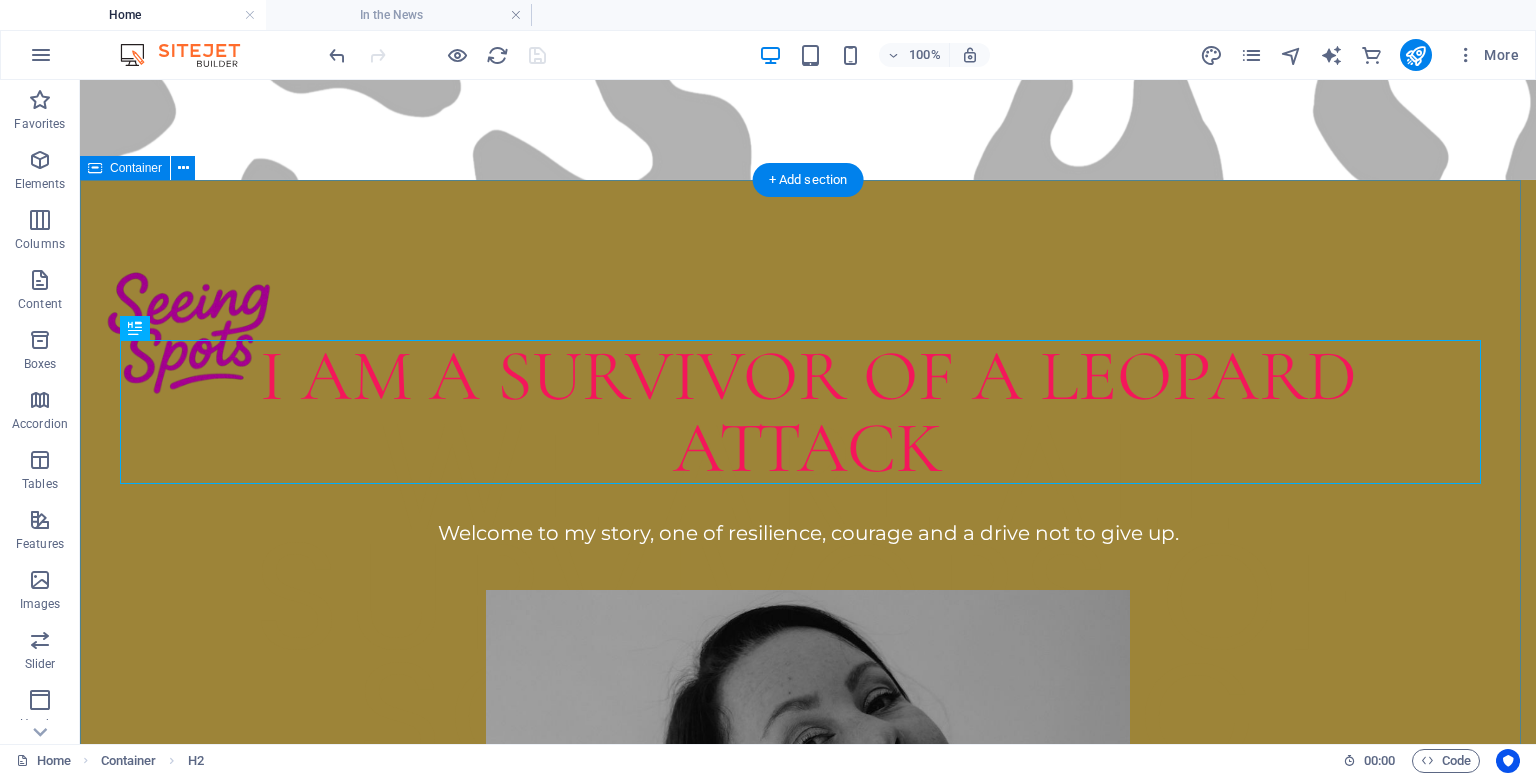 click on "I AM A SURVIVOR OF A LEOPARD ATTACK Welcome to my story, one of resilience, courage and a drive not to give up." at bounding box center [808, 1135] 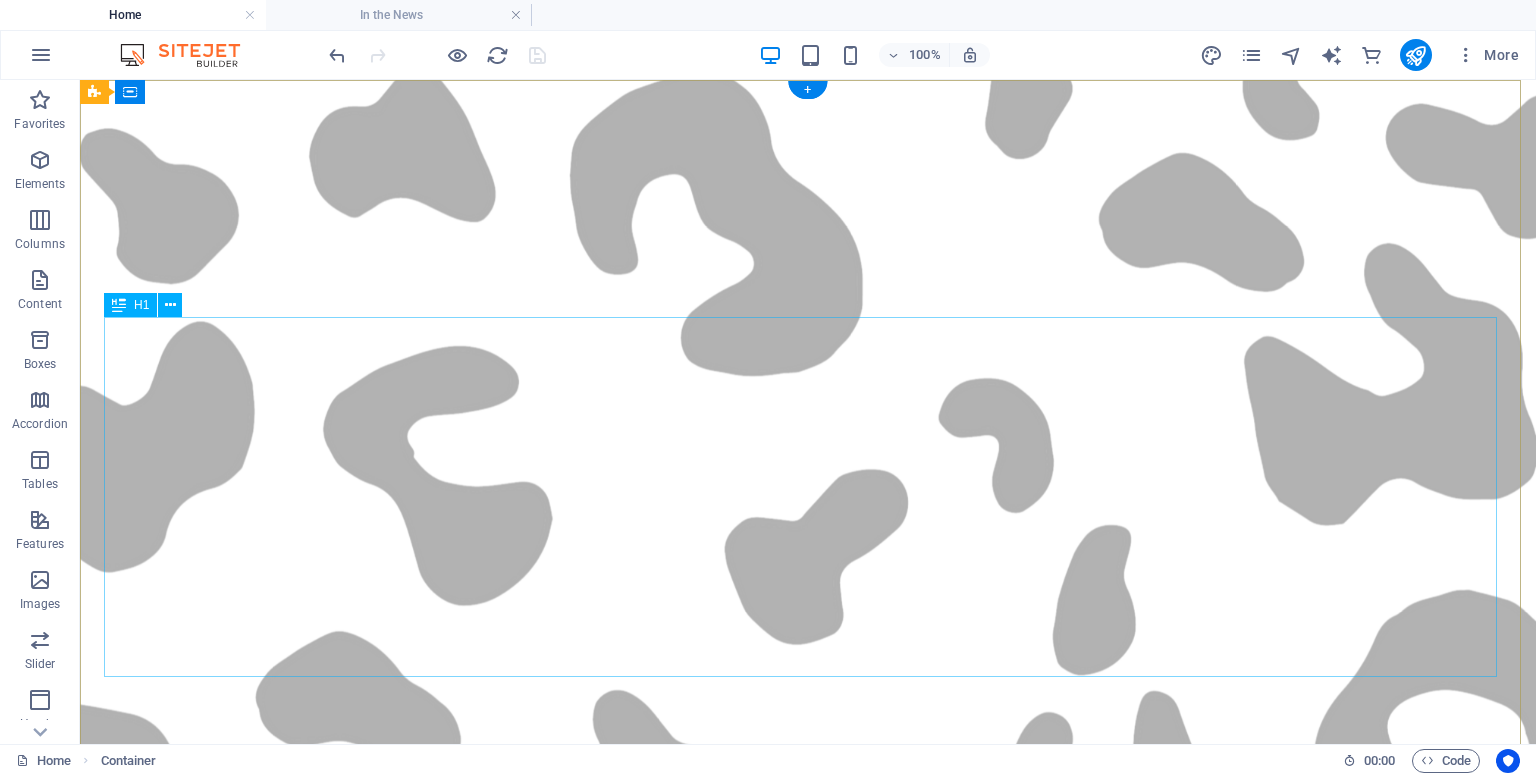 scroll, scrollTop: 0, scrollLeft: 0, axis: both 